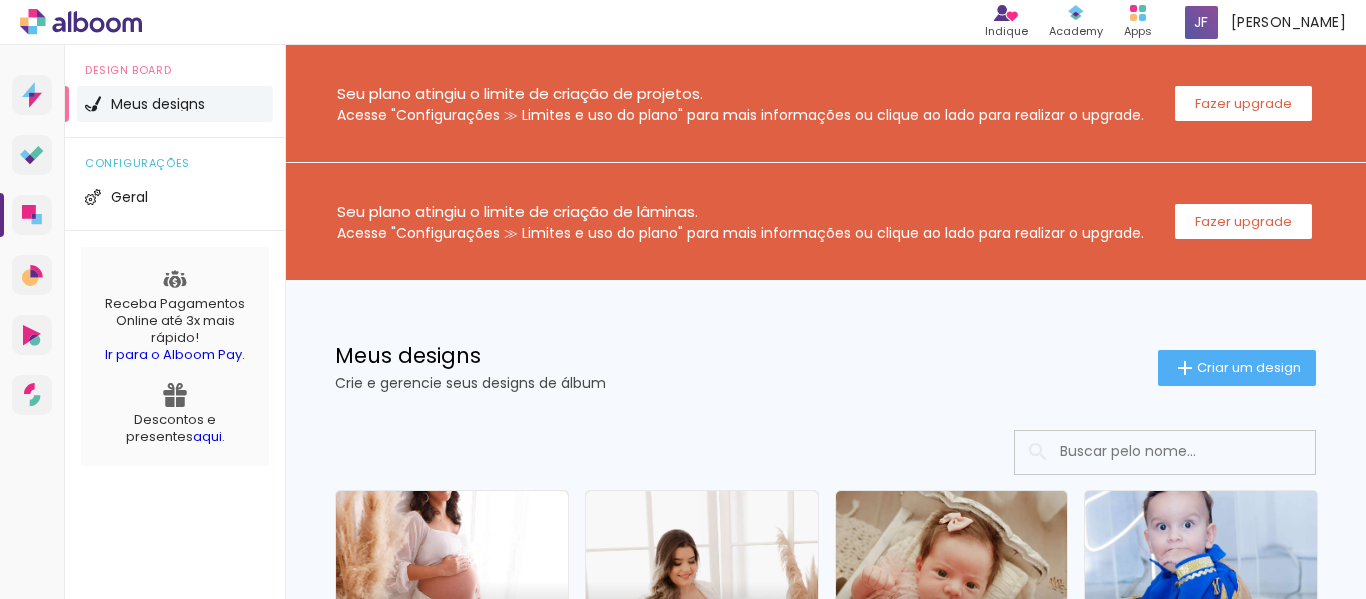 scroll, scrollTop: 0, scrollLeft: 0, axis: both 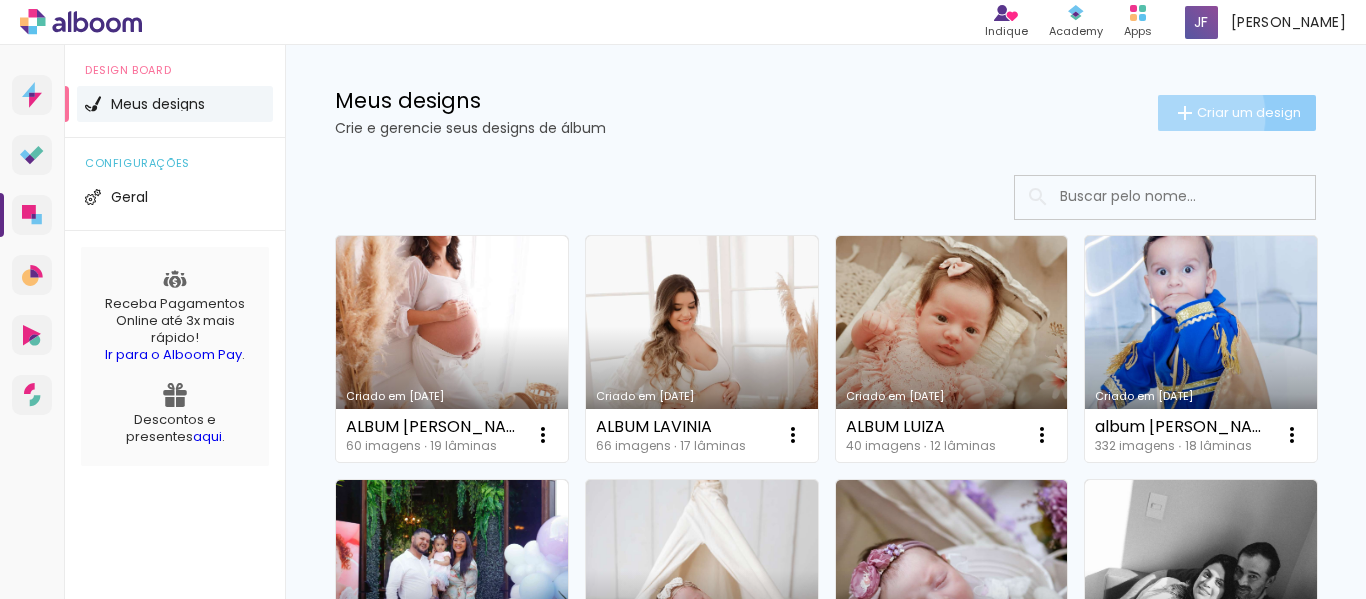 click 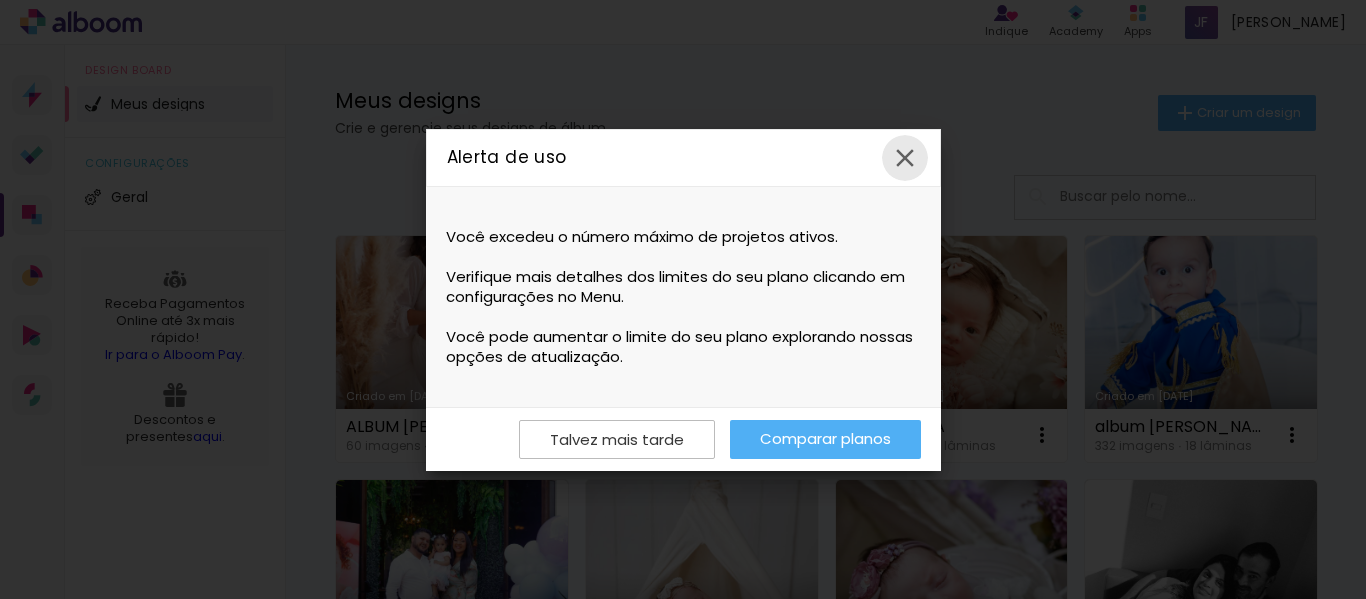 click at bounding box center [905, 158] 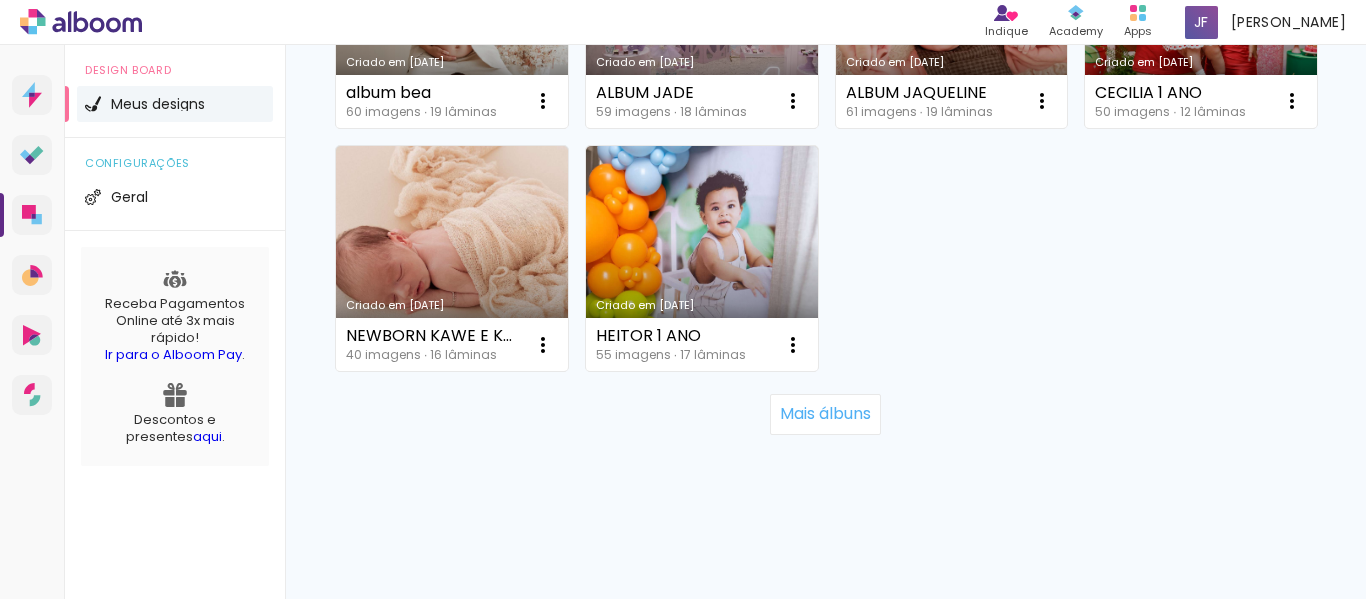 scroll, scrollTop: 2294, scrollLeft: 0, axis: vertical 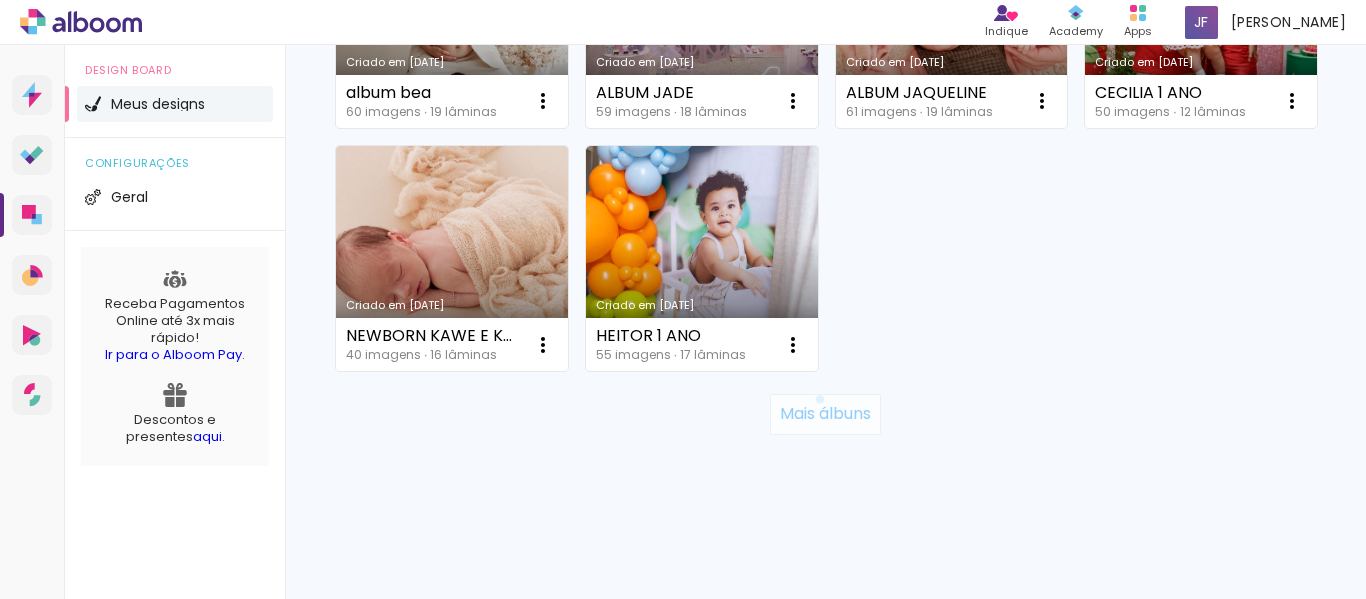 click on "Mais álbuns" 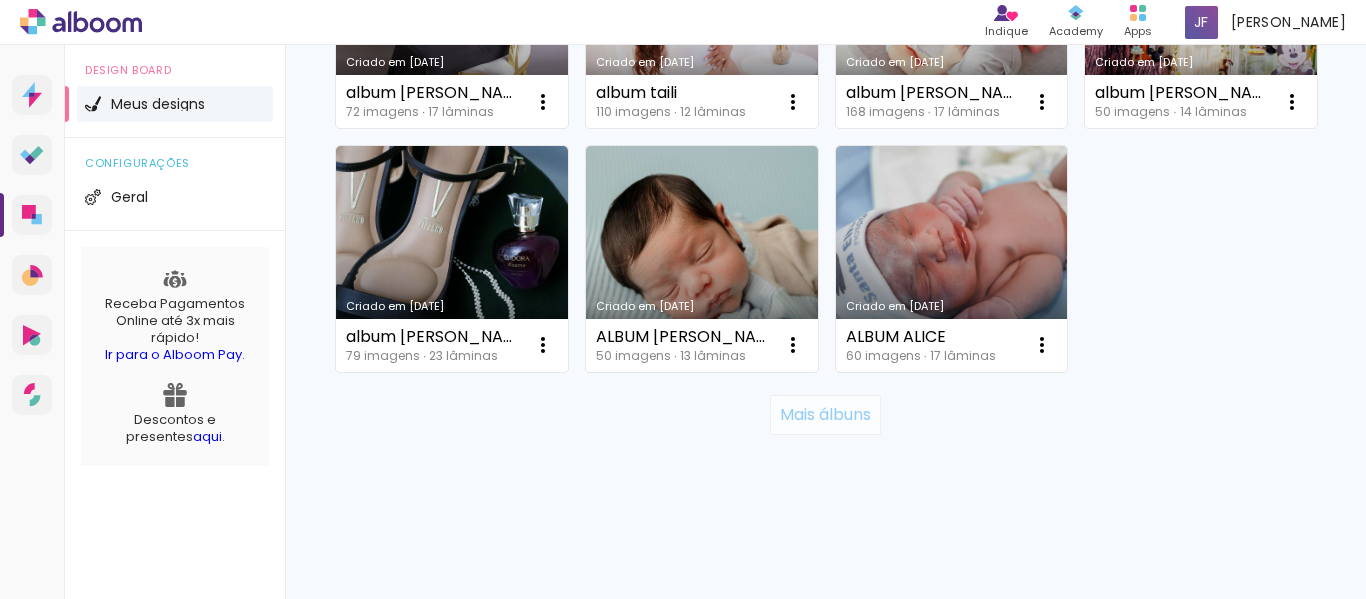 scroll, scrollTop: 4242, scrollLeft: 0, axis: vertical 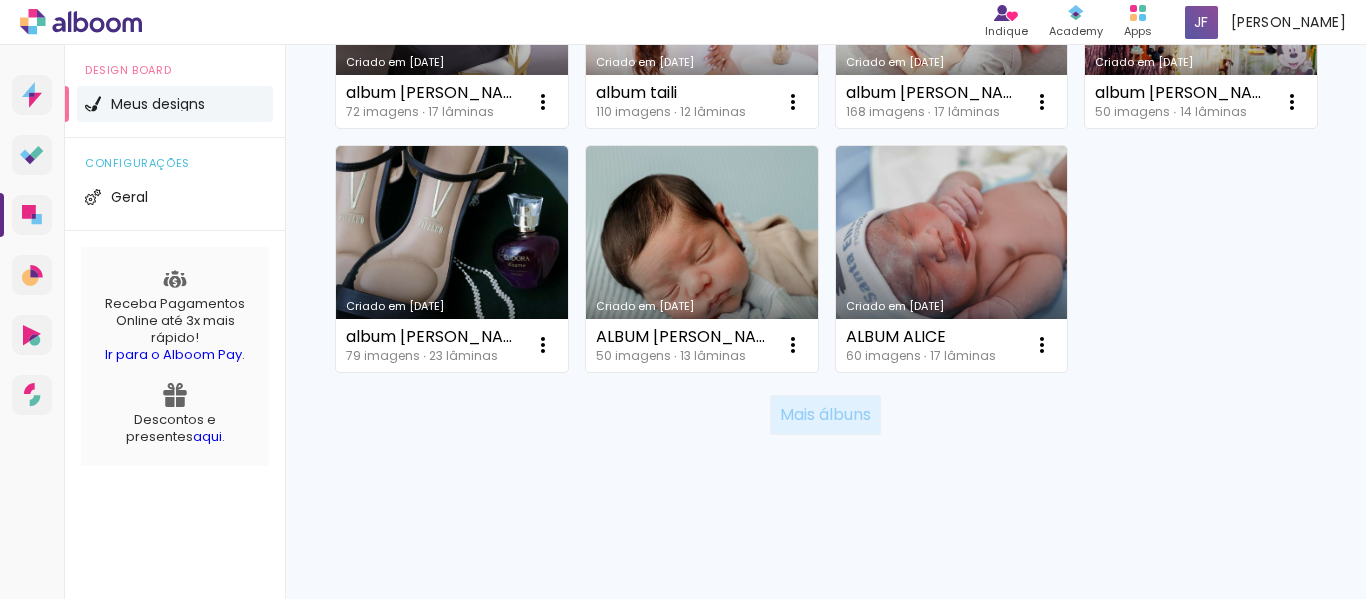 click on "Mais álbuns" 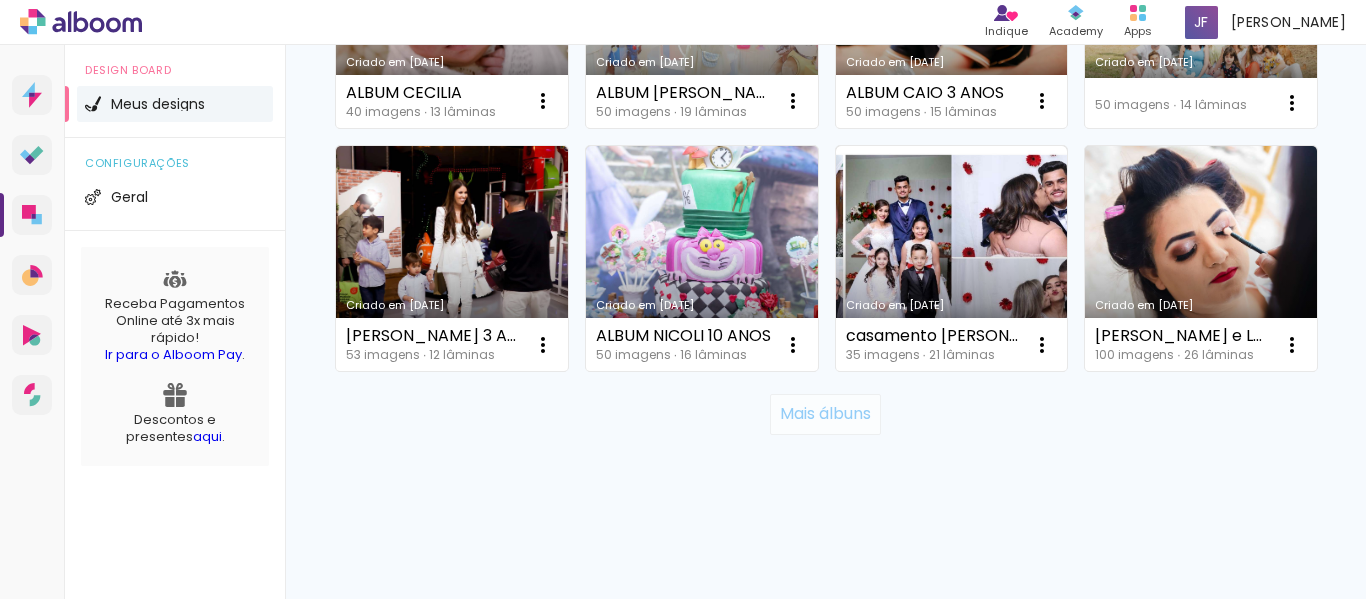 scroll, scrollTop: 6435, scrollLeft: 0, axis: vertical 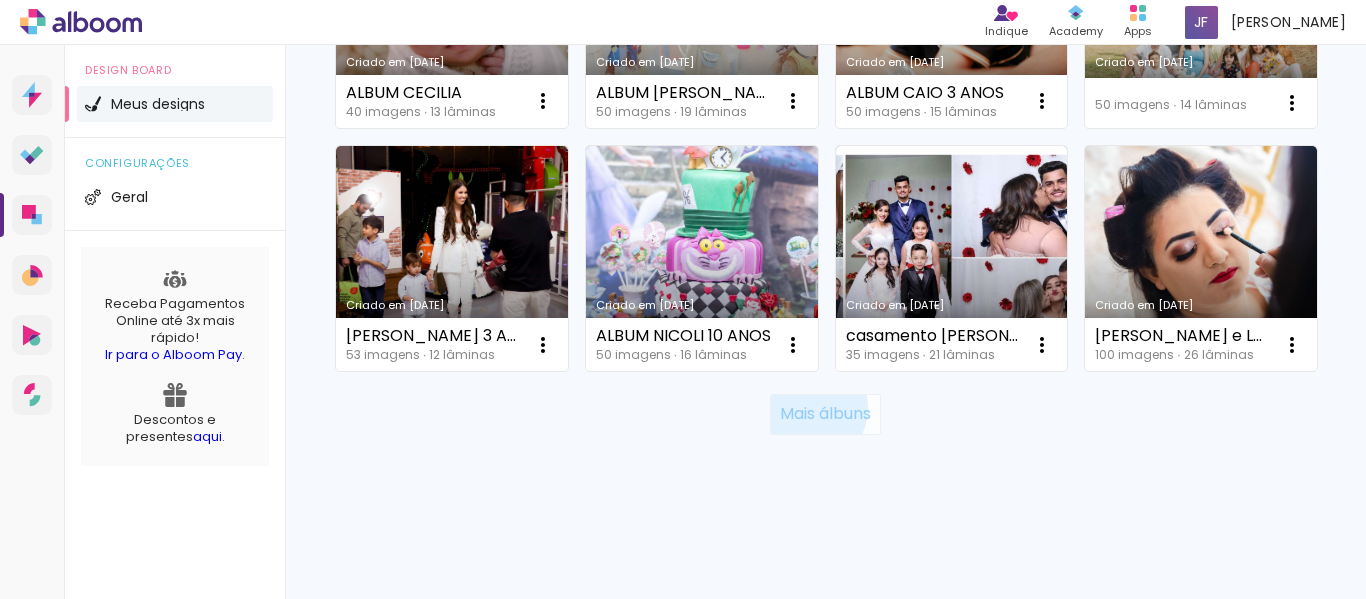 click on "Mais álbuns" 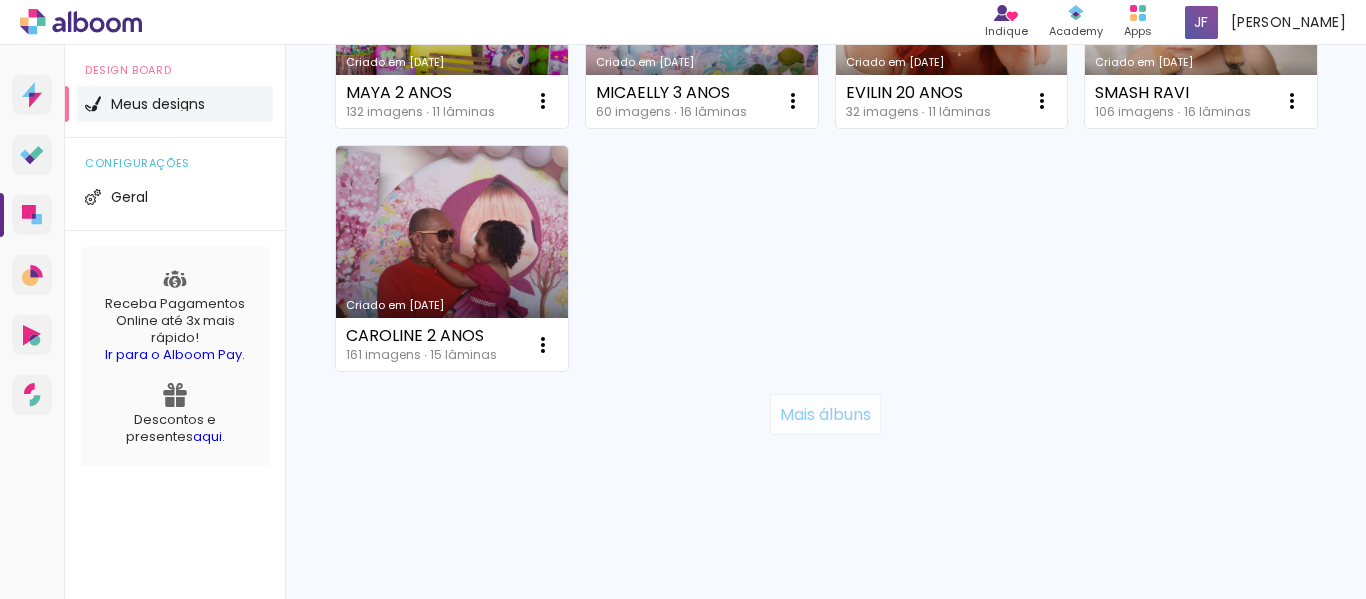 scroll, scrollTop: 8384, scrollLeft: 0, axis: vertical 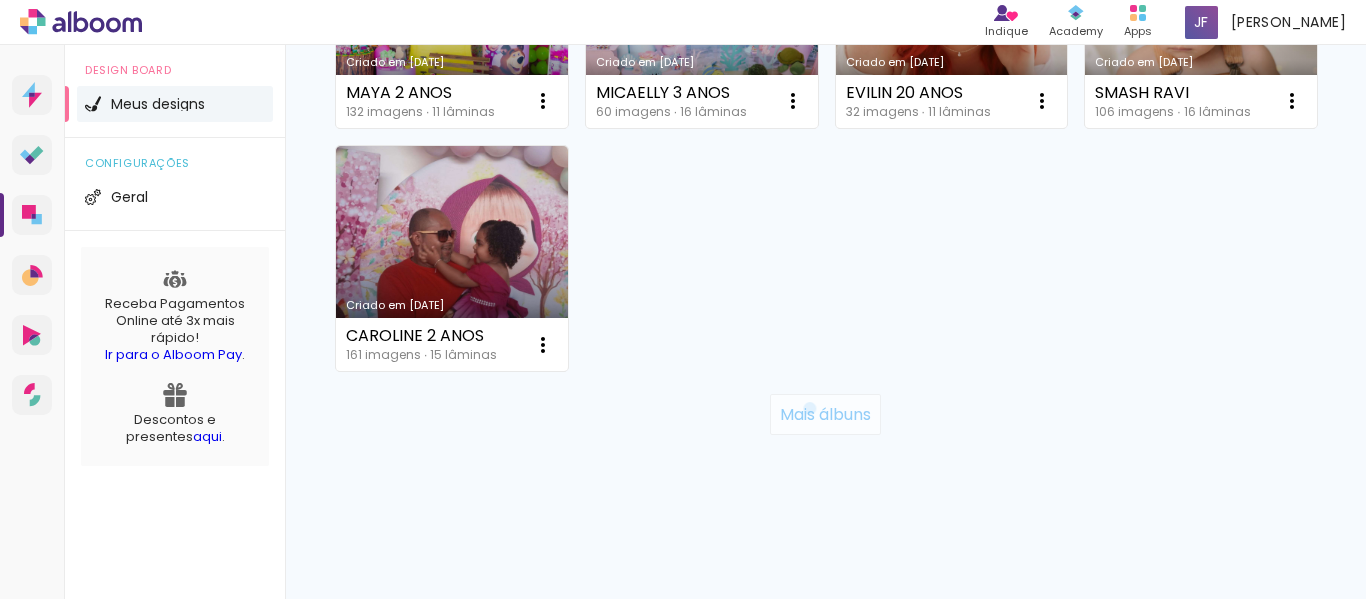 click on "Mais álbuns" 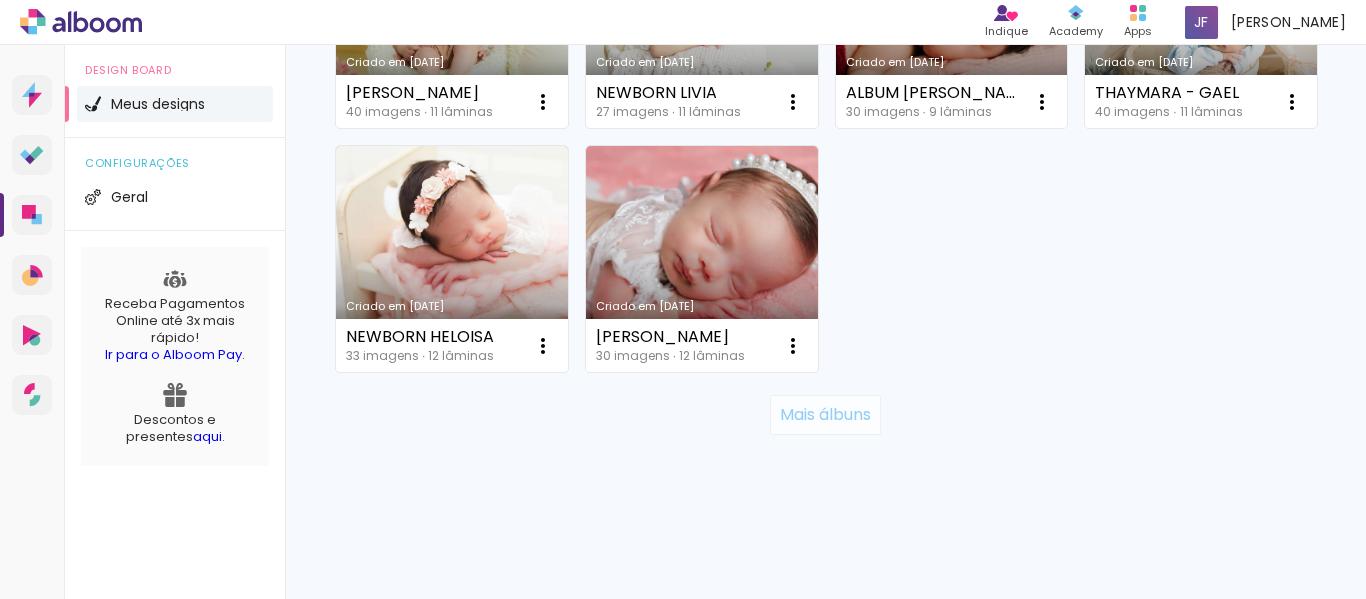scroll, scrollTop: 10332, scrollLeft: 0, axis: vertical 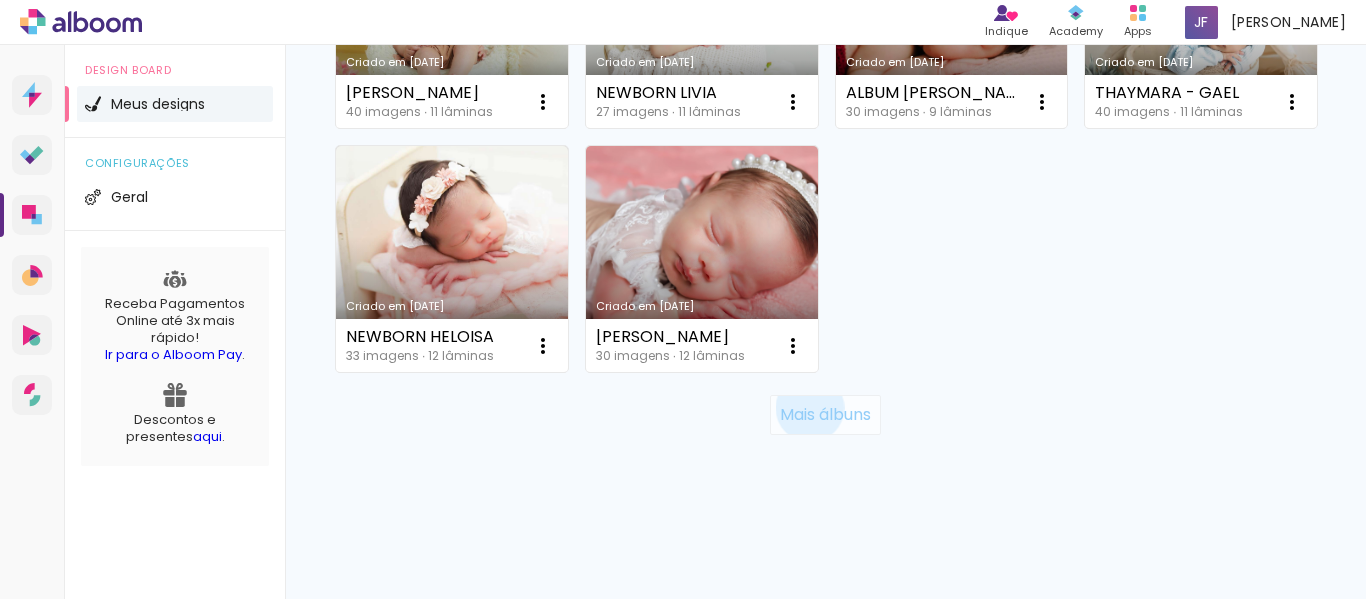 click on "Mais álbuns" 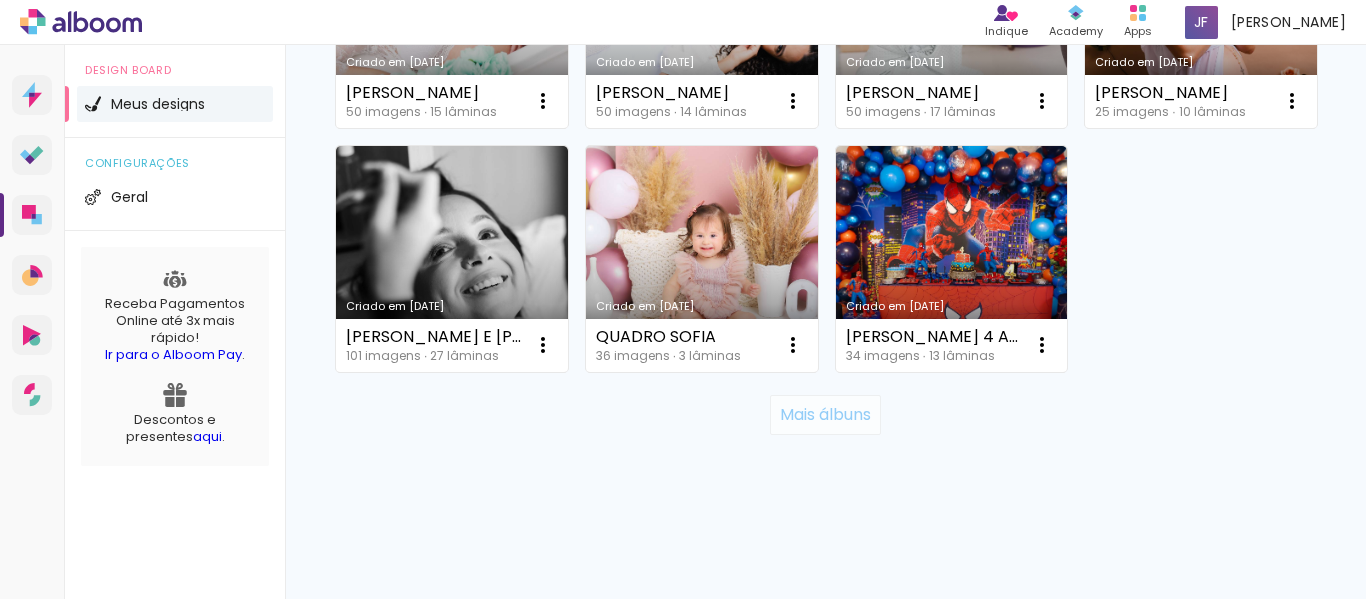 scroll, scrollTop: 12476, scrollLeft: 0, axis: vertical 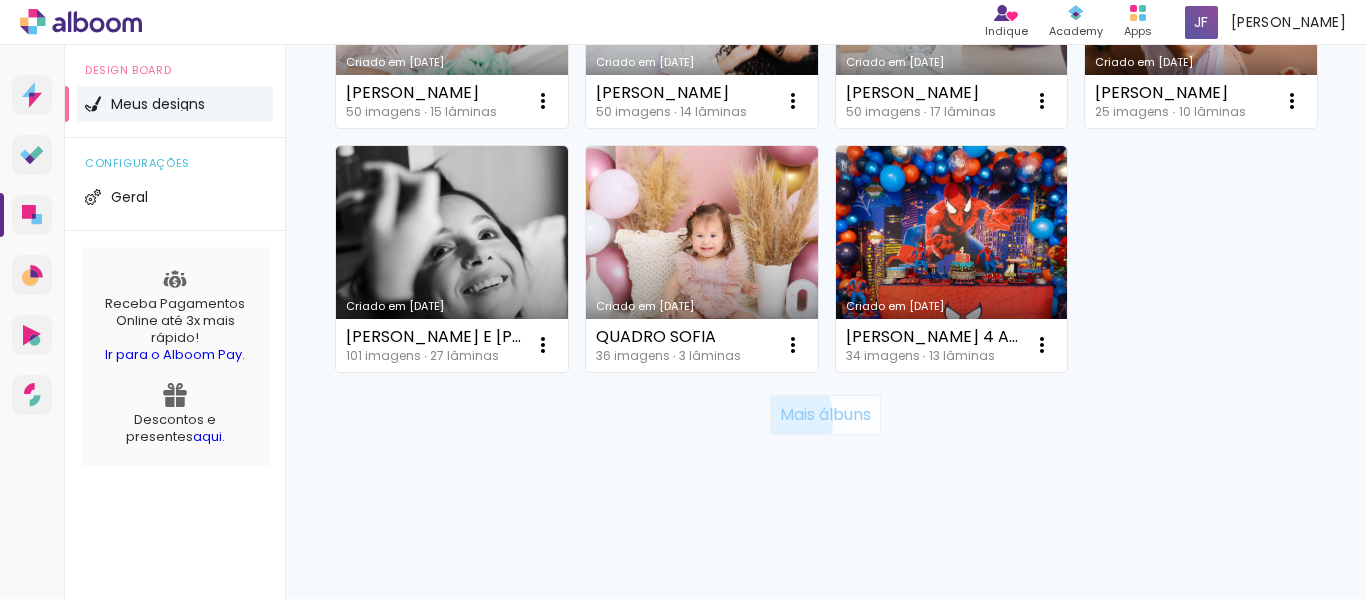click on "Mais álbuns" 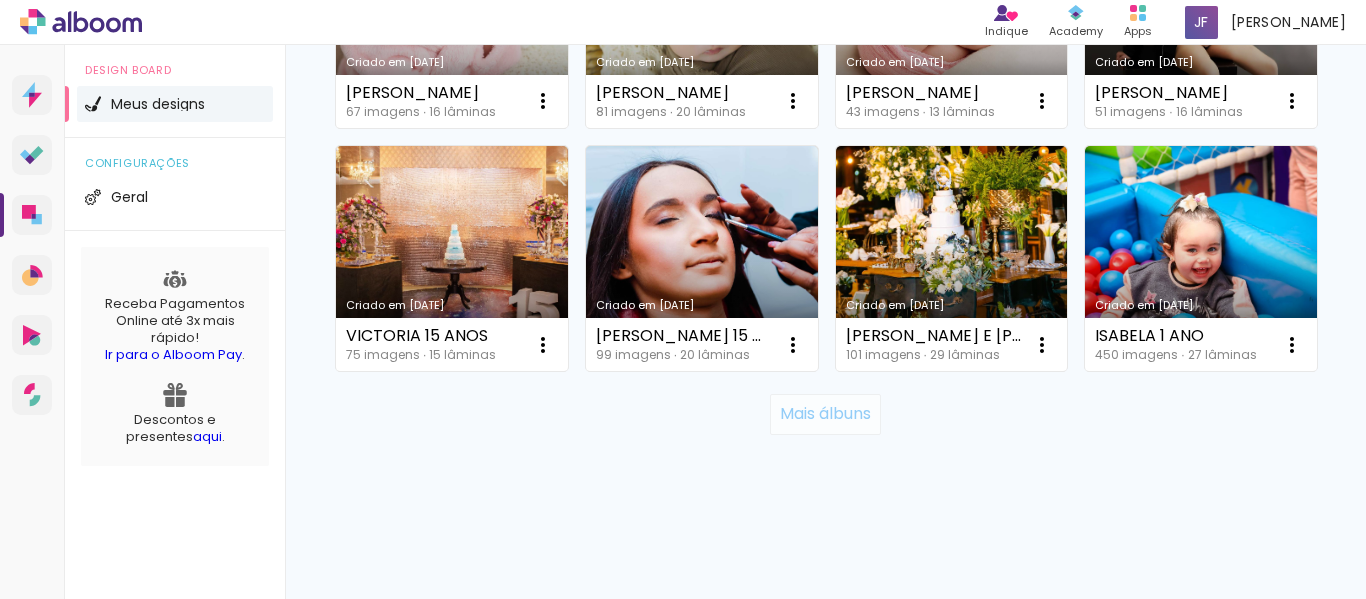 scroll, scrollTop: 14473, scrollLeft: 0, axis: vertical 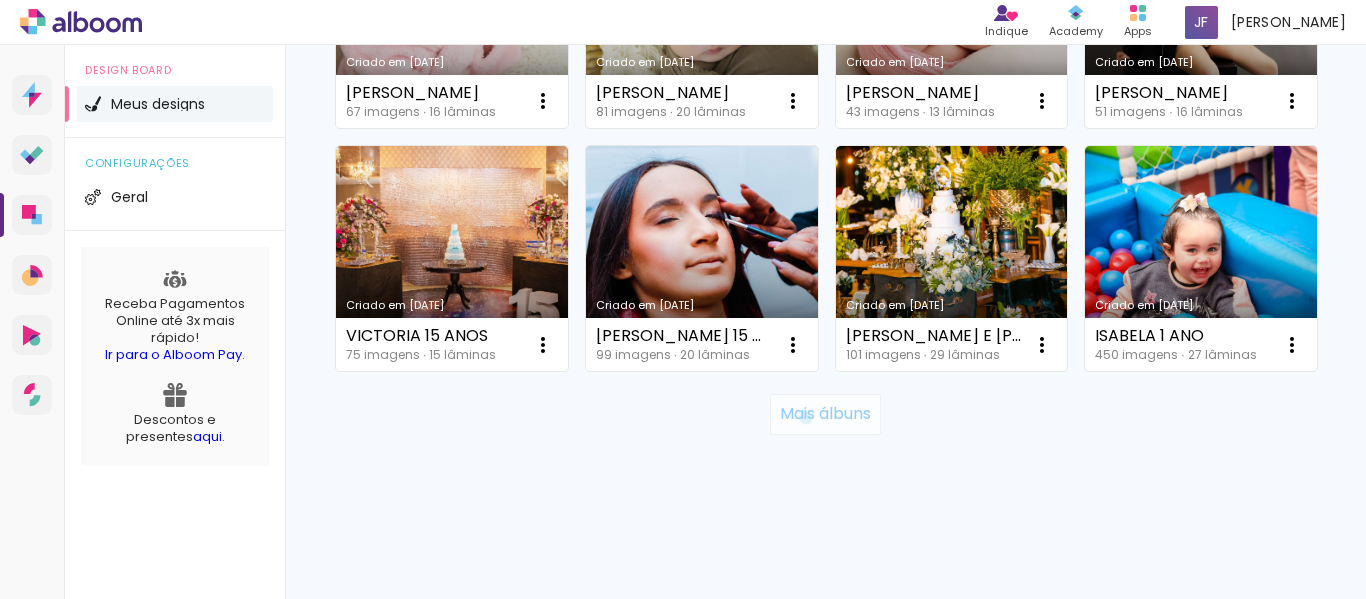 click on "Mais álbuns" 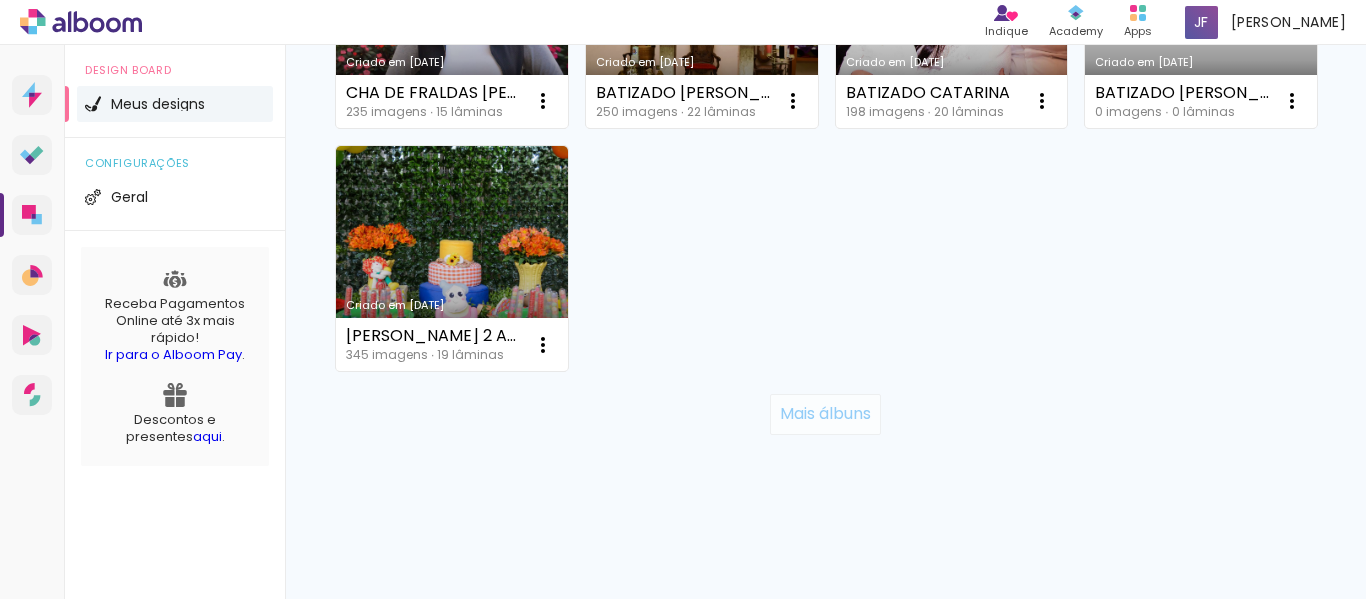 scroll, scrollTop: 16422, scrollLeft: 0, axis: vertical 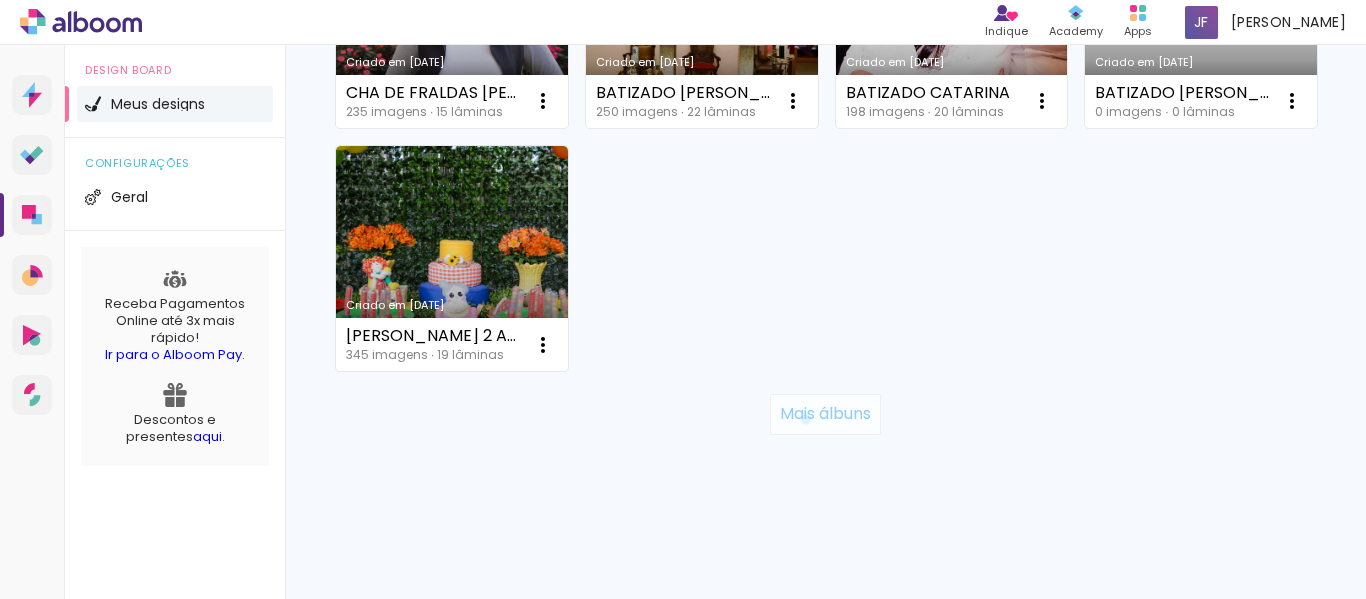 click on "Mais álbuns" 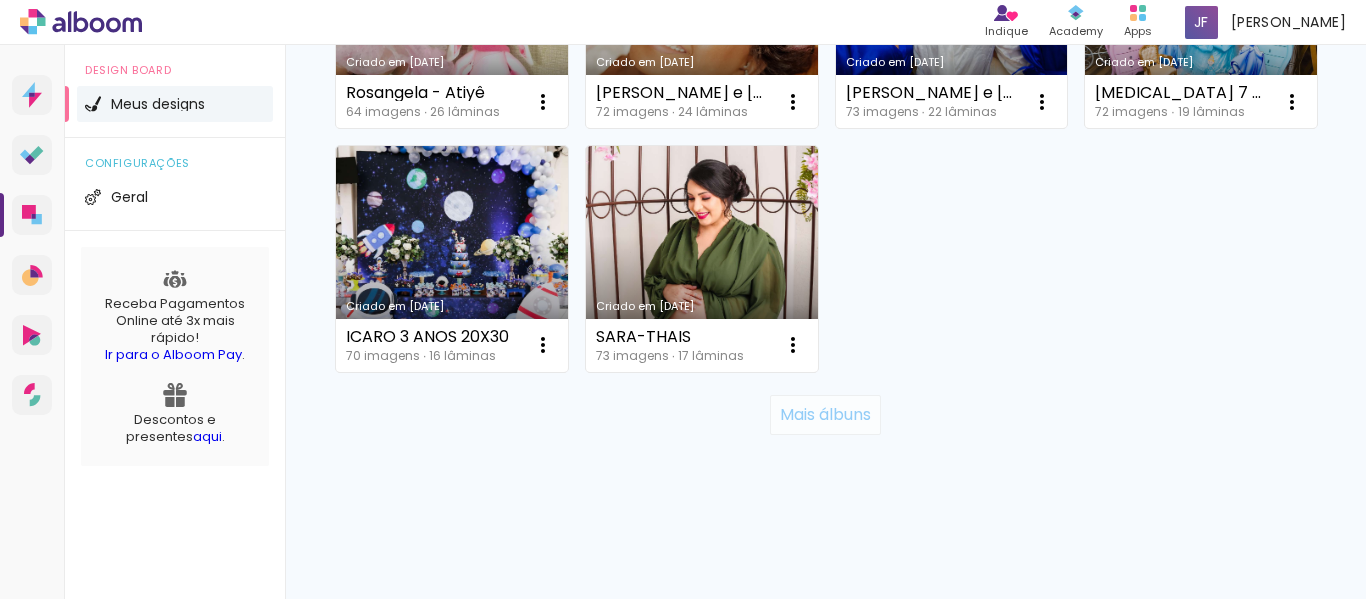 scroll, scrollTop: 18615, scrollLeft: 0, axis: vertical 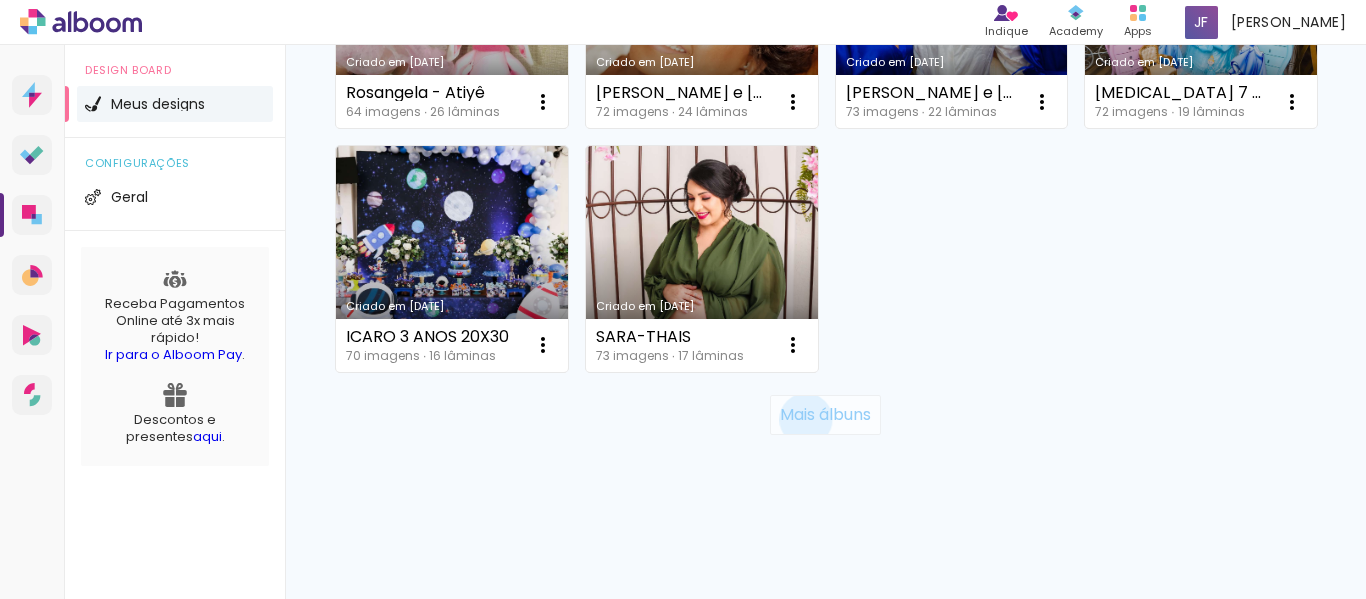 click on "Mais álbuns" 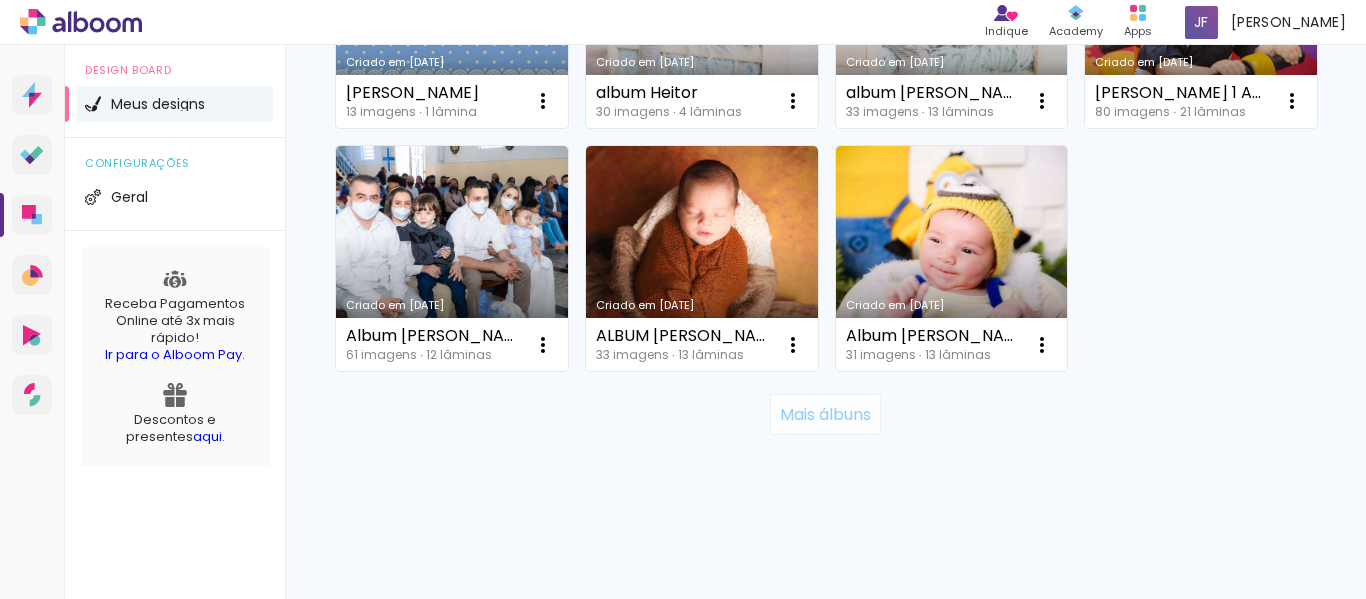 scroll, scrollTop: 20563, scrollLeft: 0, axis: vertical 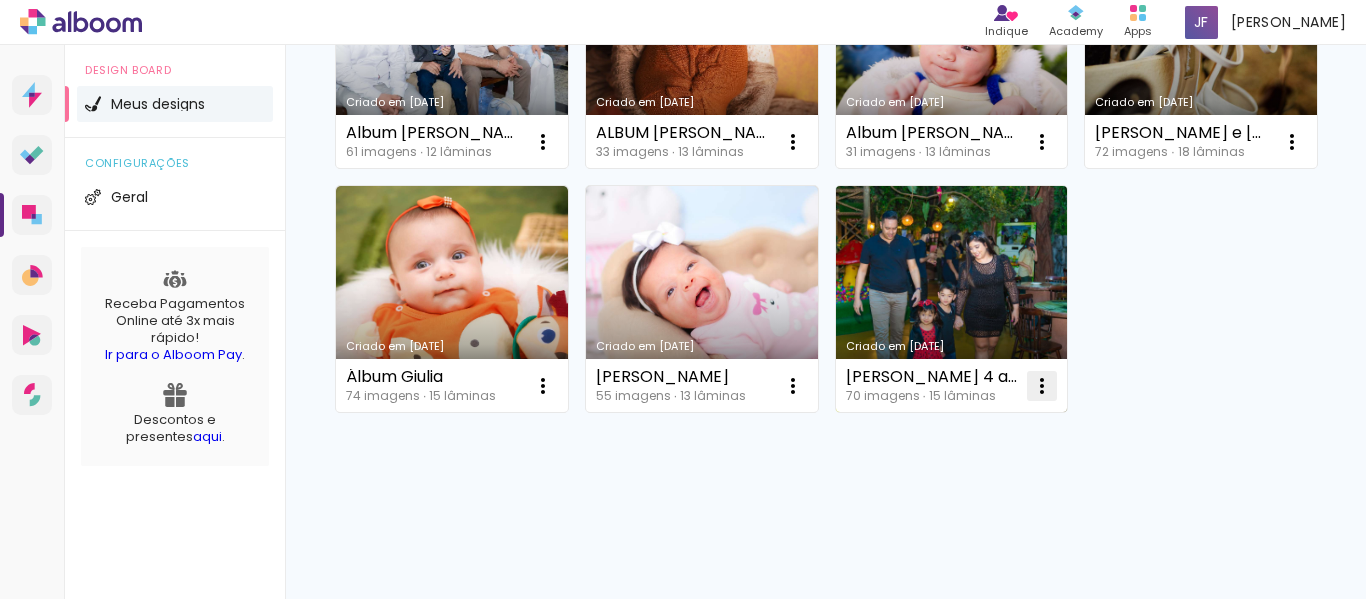 click at bounding box center (543, -14961) 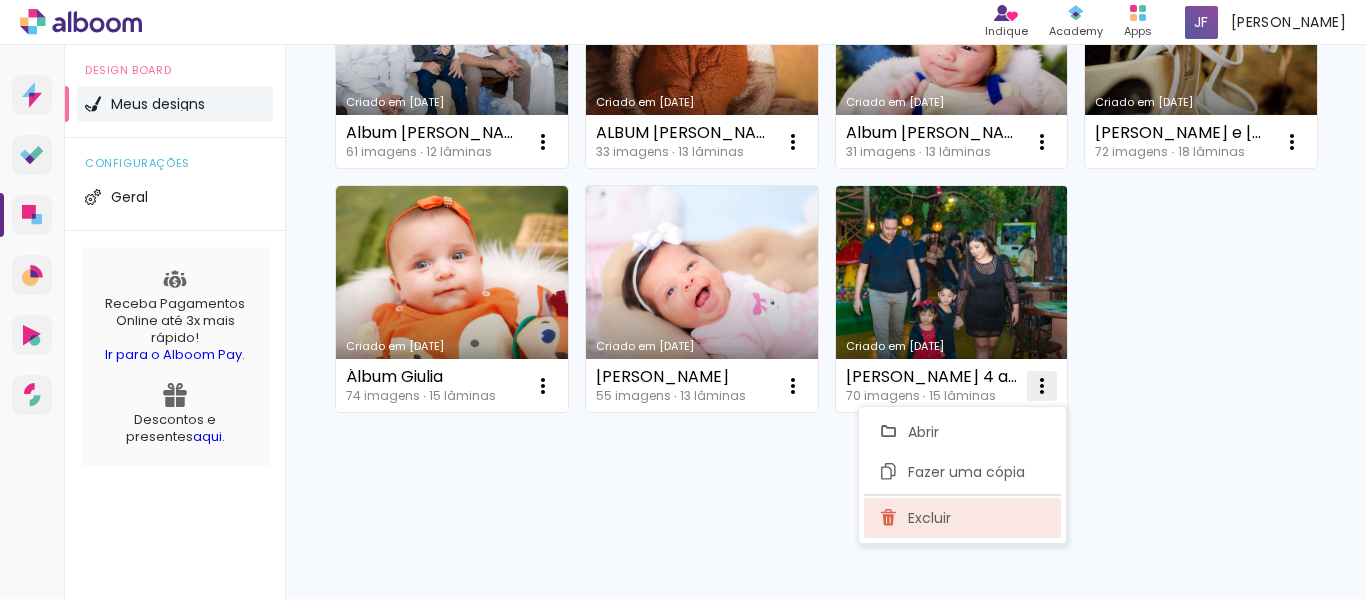 click on "Excluir" 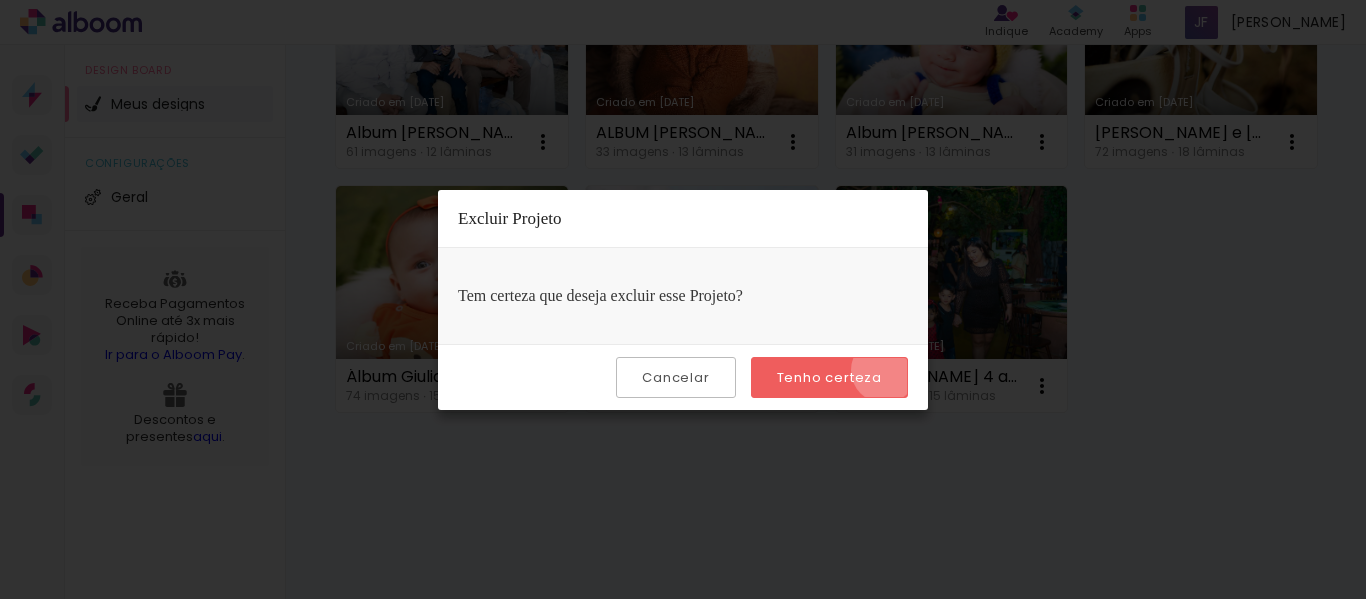 click on "Tenho certeza" at bounding box center (829, 377) 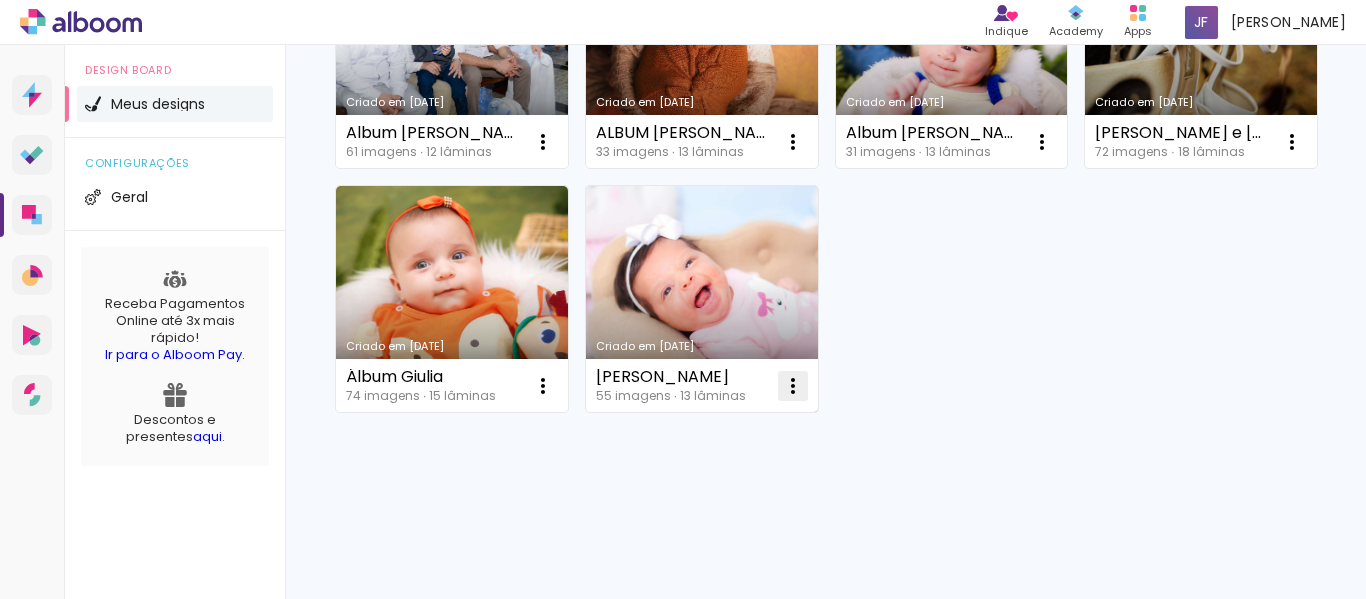 click at bounding box center [543, -14961] 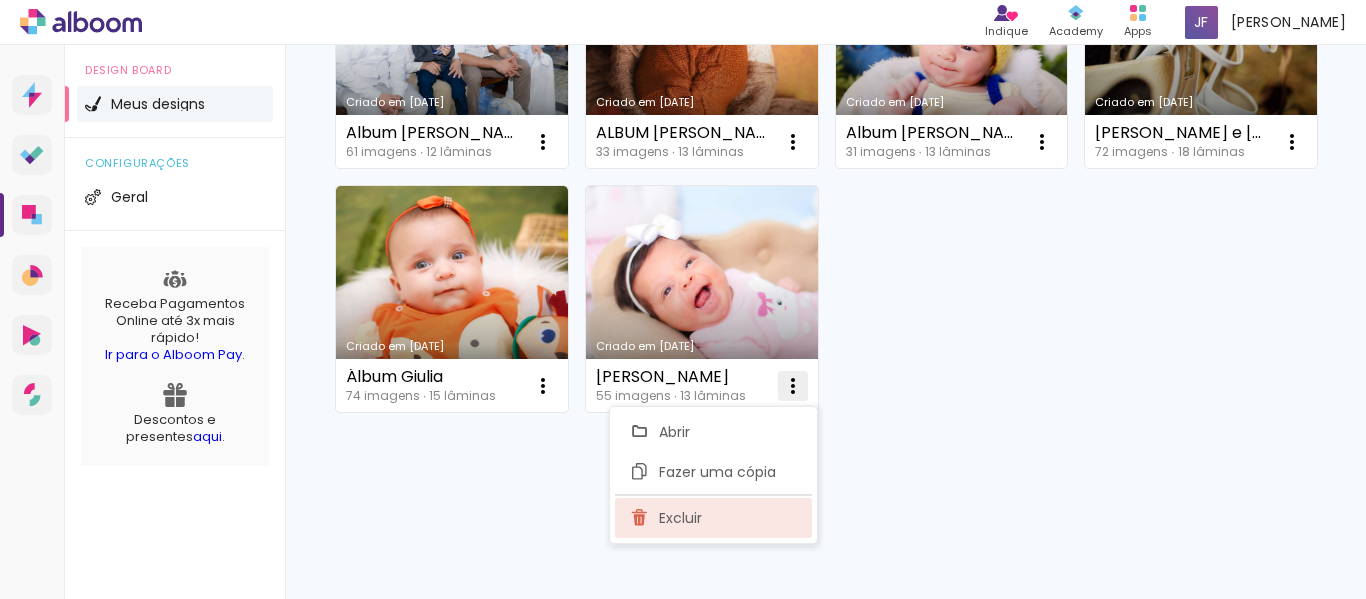 click on "Excluir" 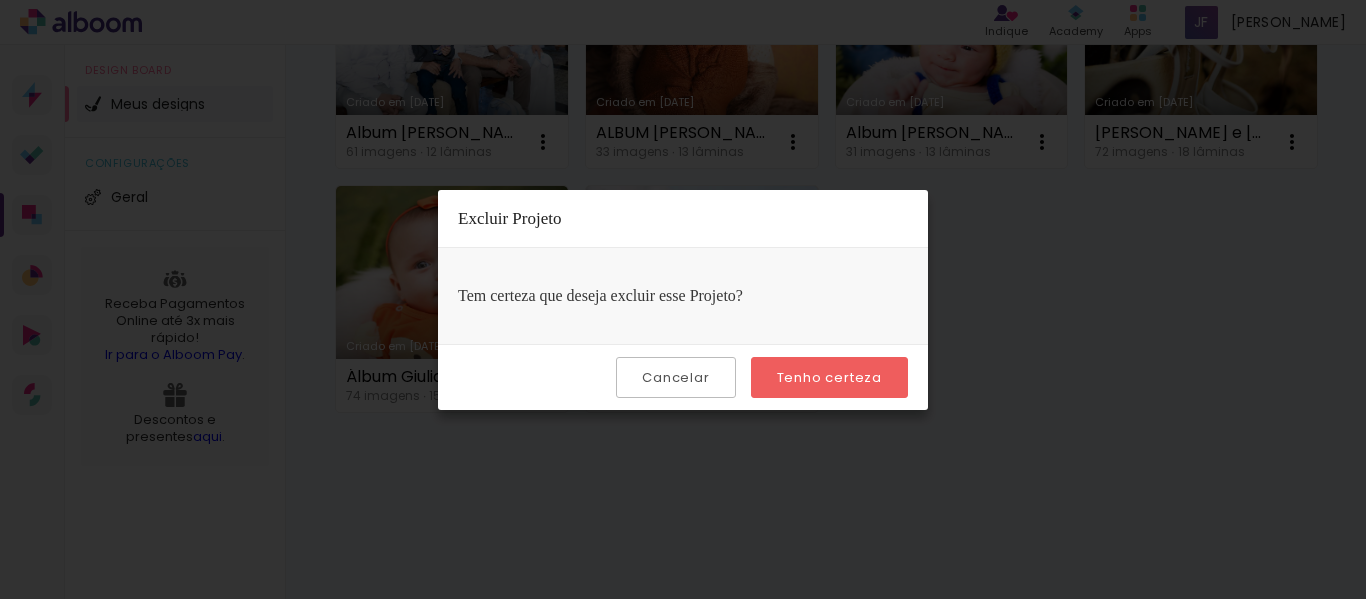 click on "Tenho certeza" at bounding box center [0, 0] 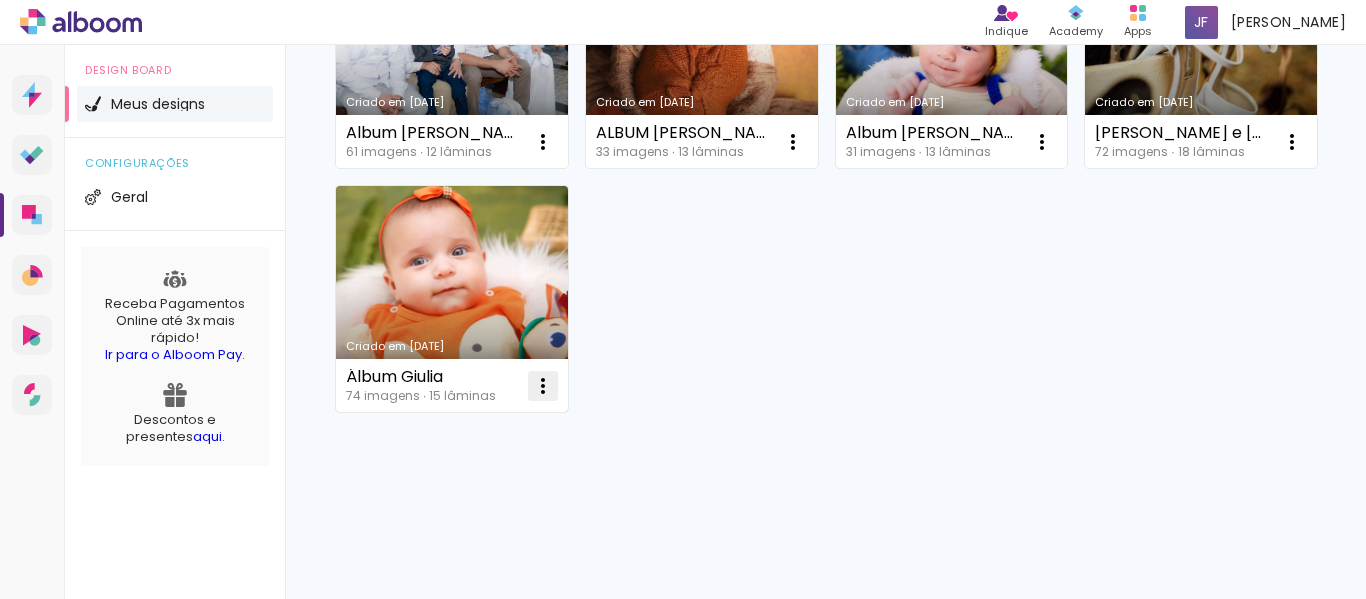 click at bounding box center (543, -14961) 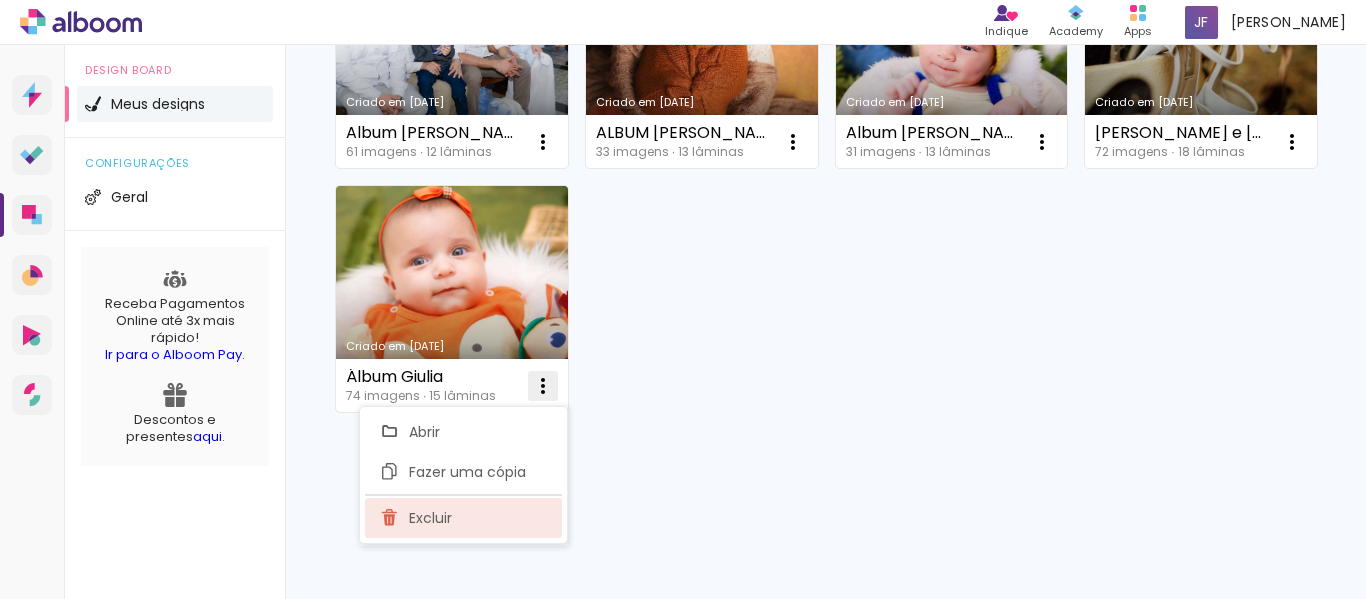 click on "Excluir" 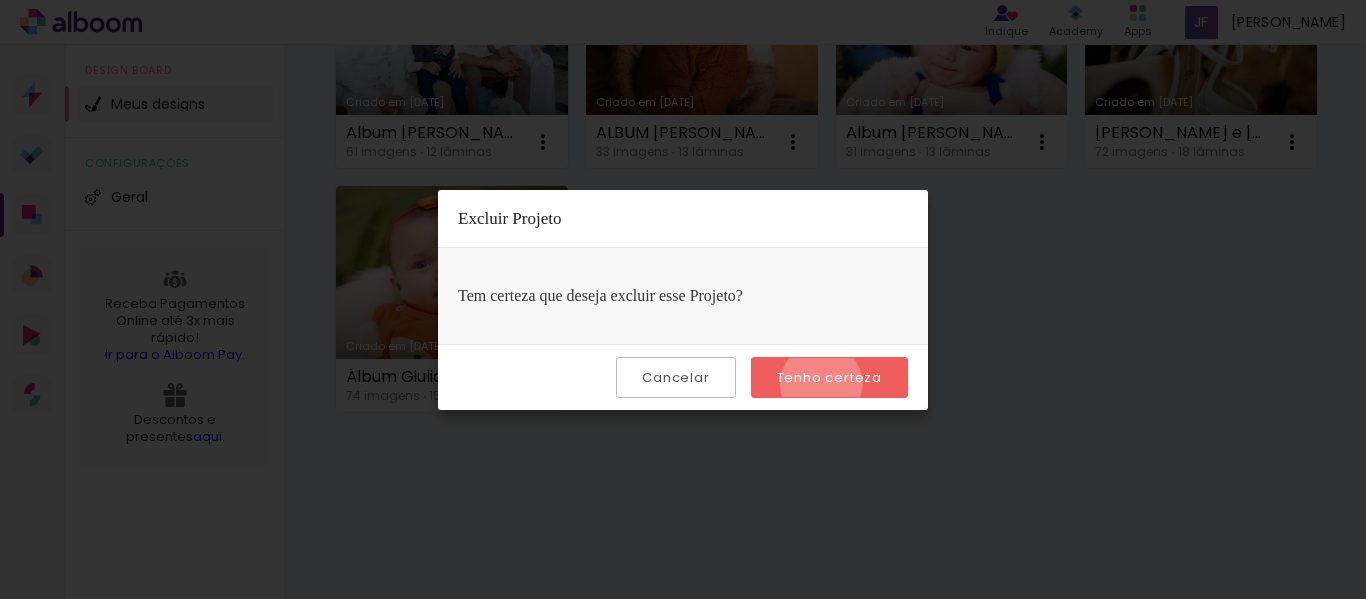 click on "Tenho certeza" at bounding box center [0, 0] 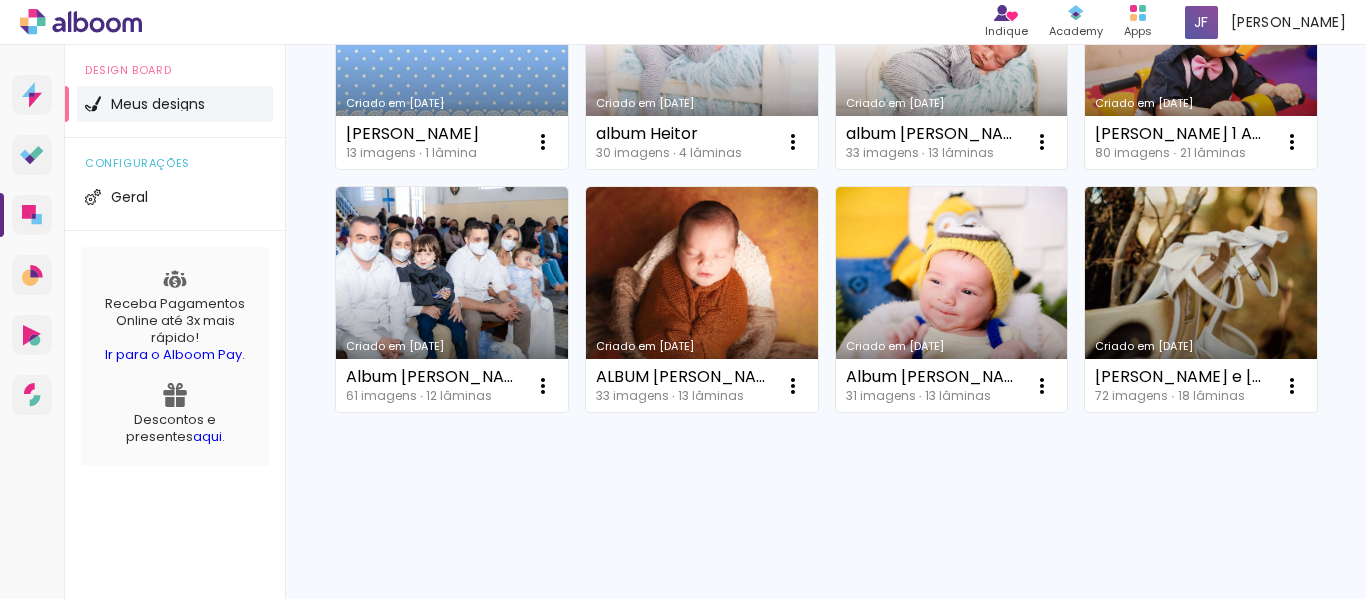 scroll, scrollTop: 20509, scrollLeft: 0, axis: vertical 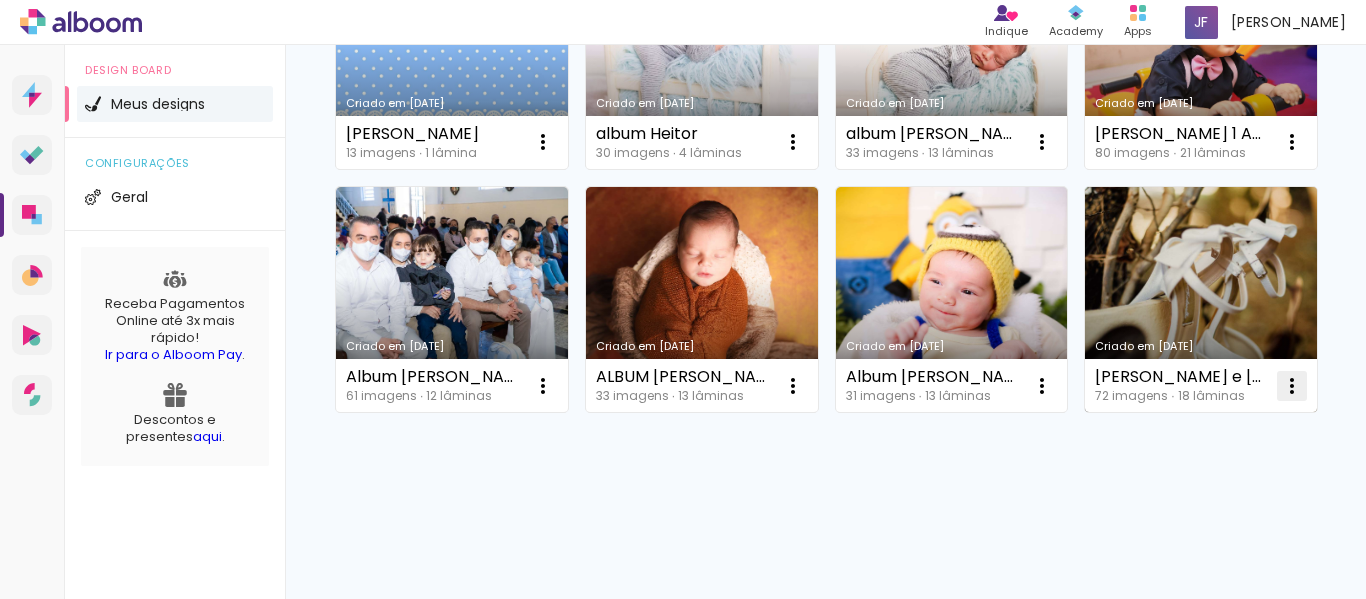 click at bounding box center [543, -14717] 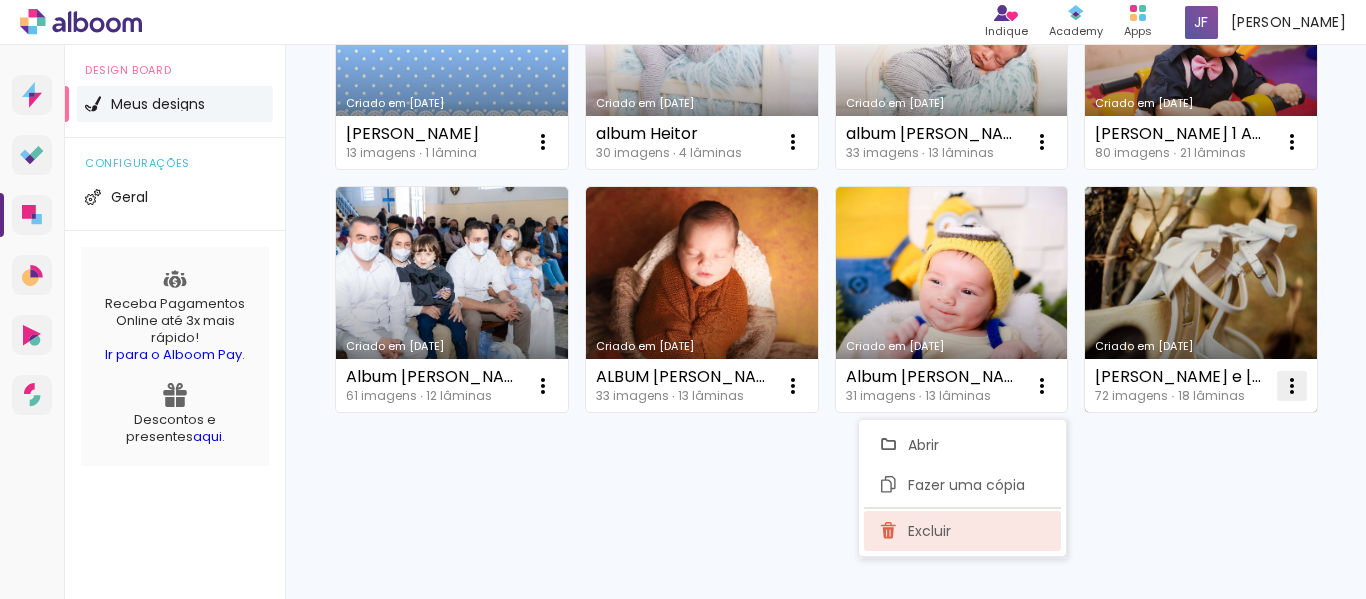 click on "Excluir" 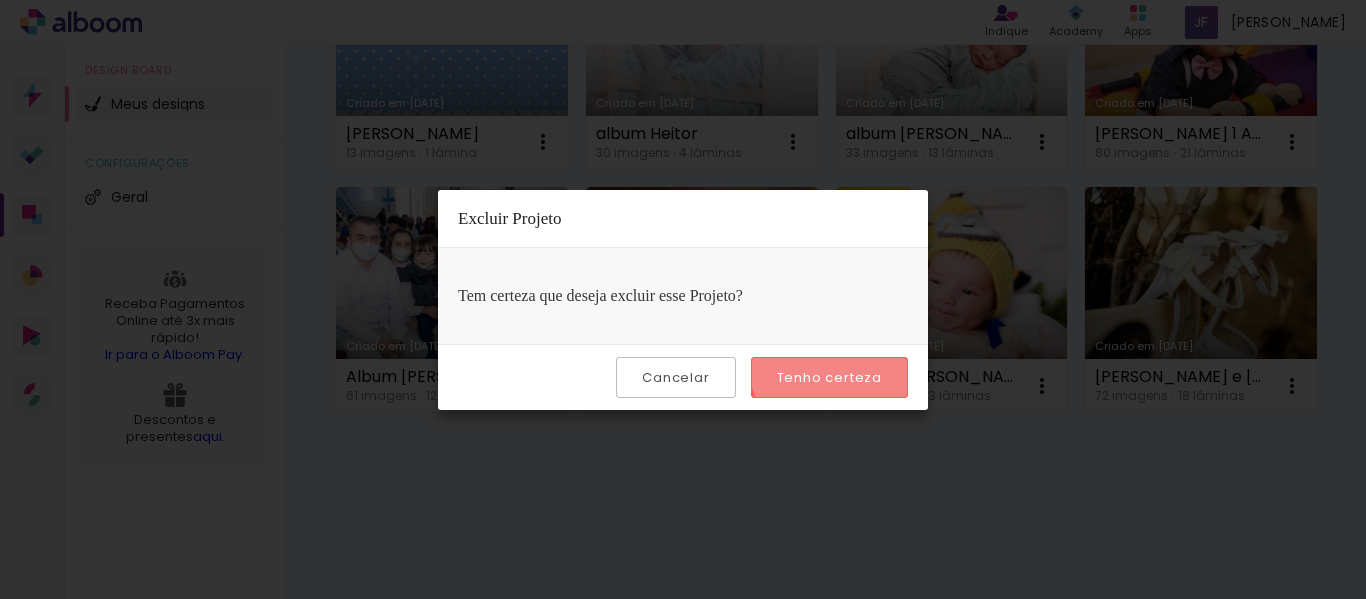 click on "Tenho certeza" at bounding box center (829, 377) 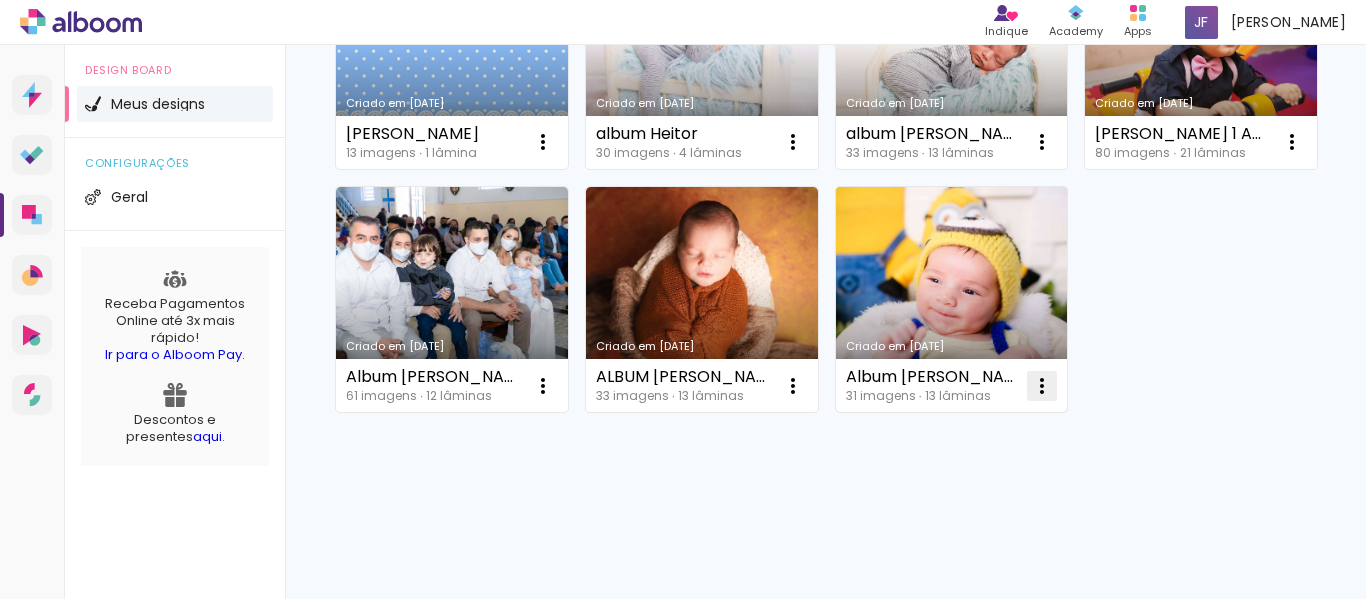 click at bounding box center [543, -14717] 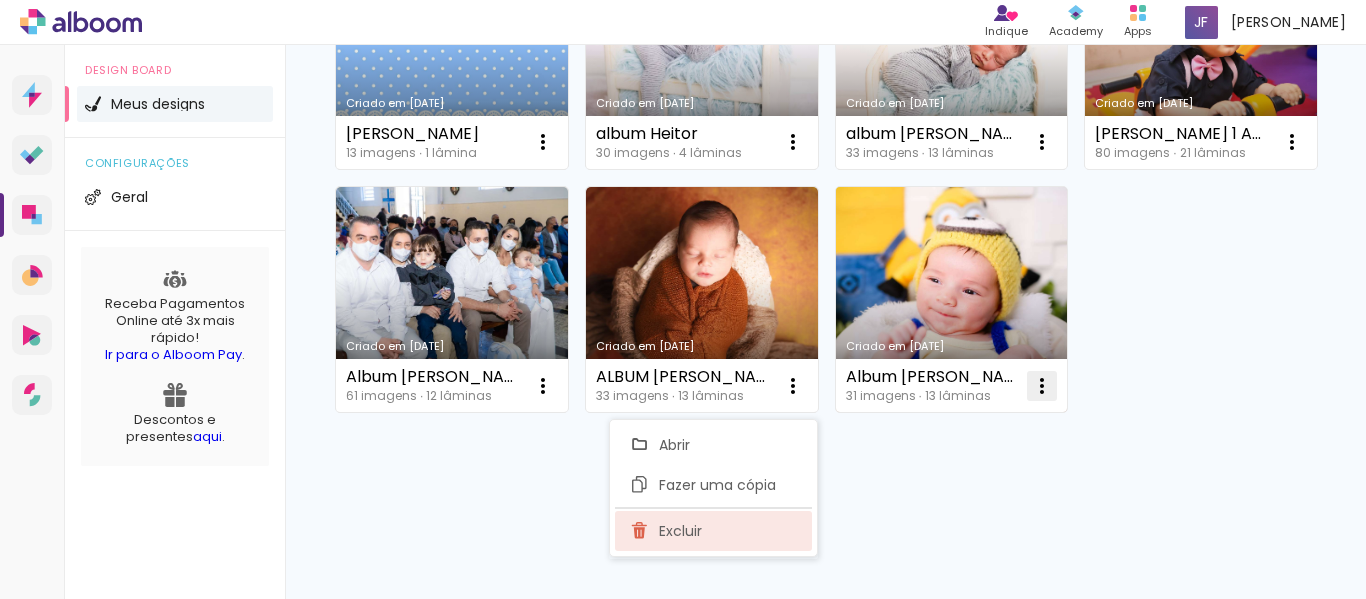 click on "Excluir" 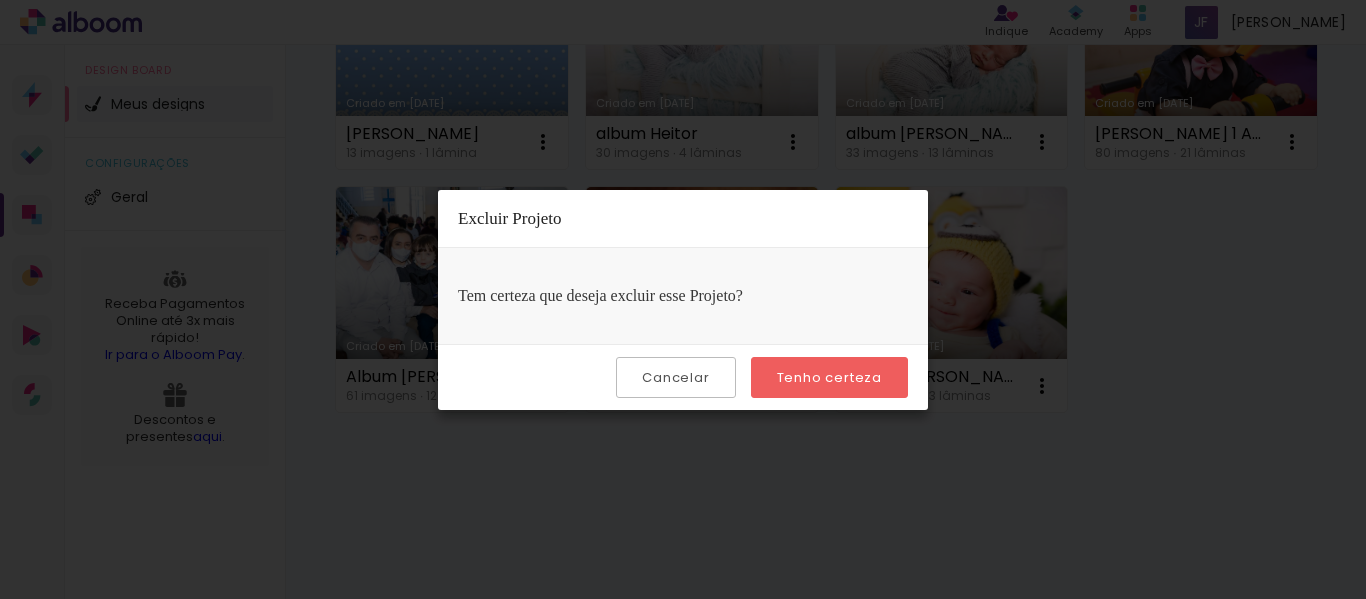 click on "Tenho certeza" at bounding box center [0, 0] 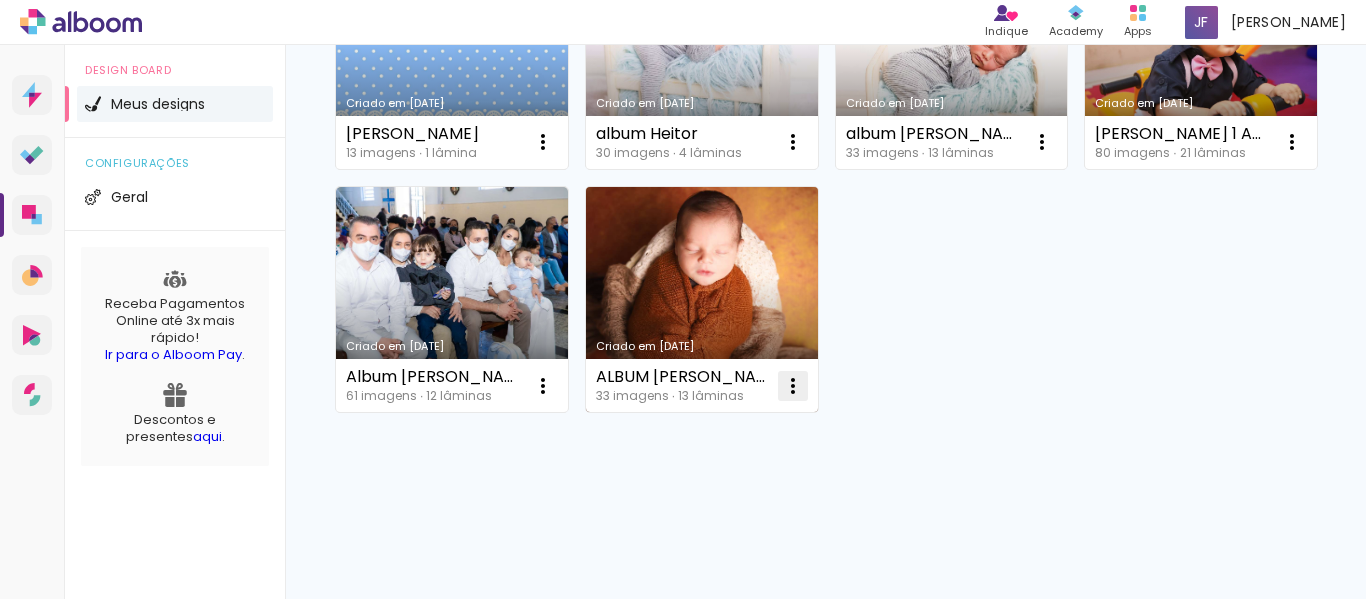 click at bounding box center [543, -14717] 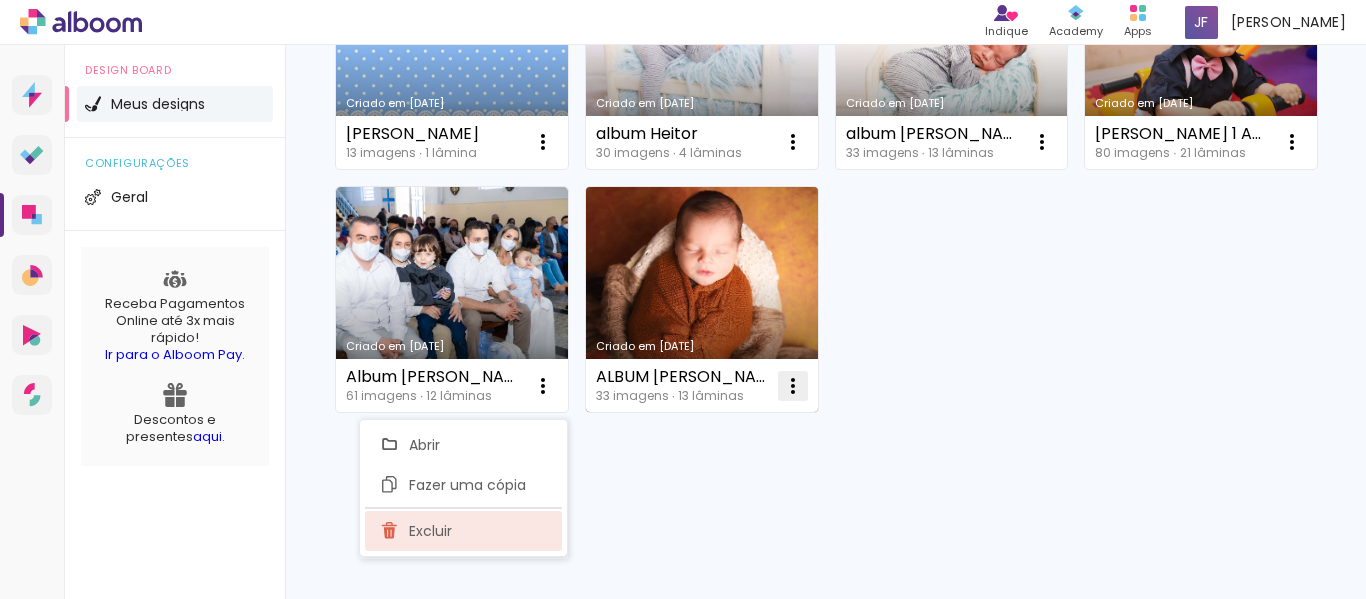 click on "Excluir" 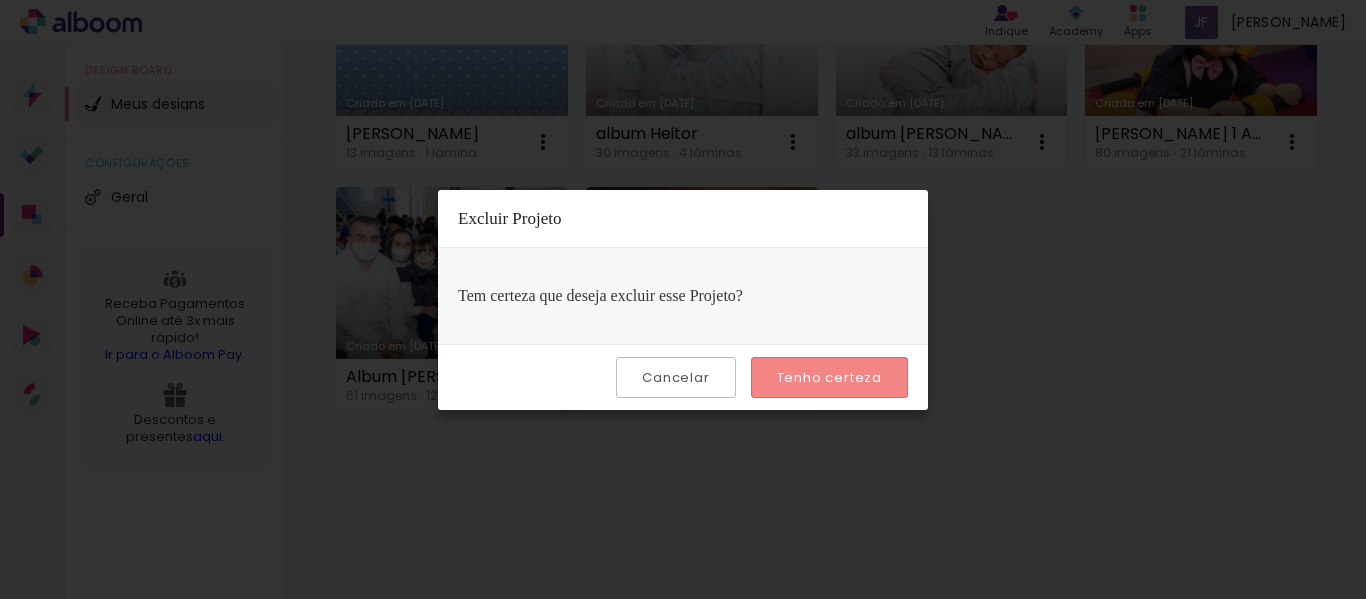 click on "Tenho certeza" at bounding box center [829, 377] 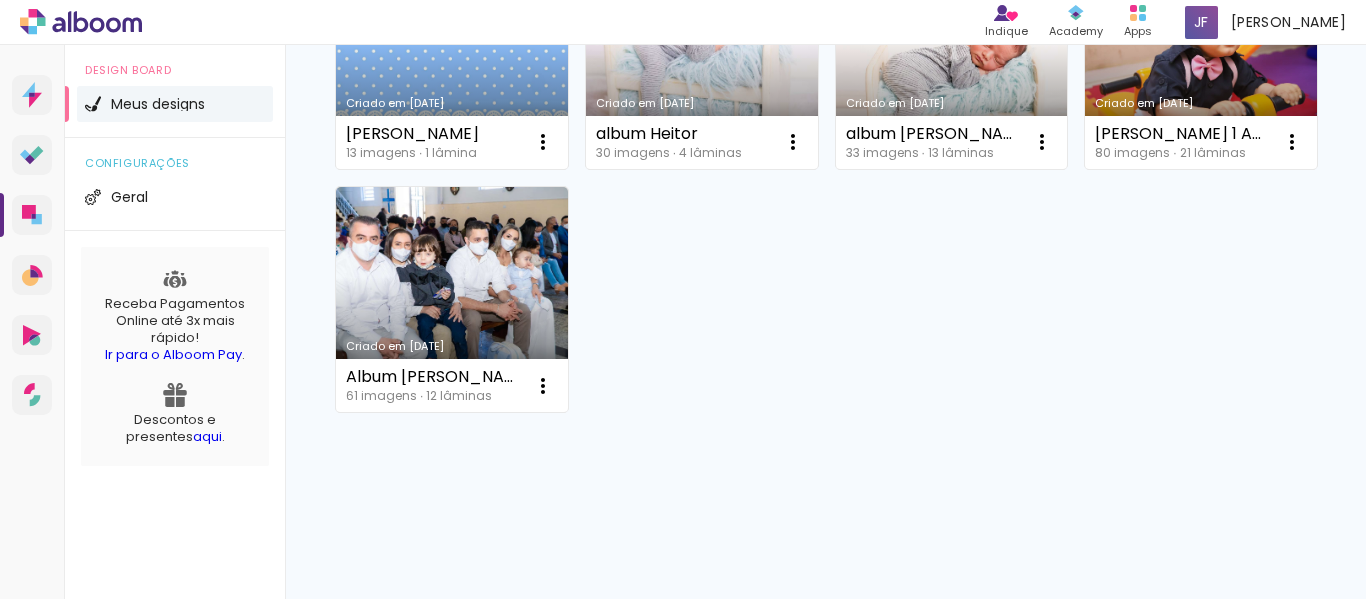 scroll, scrollTop: 20279, scrollLeft: 0, axis: vertical 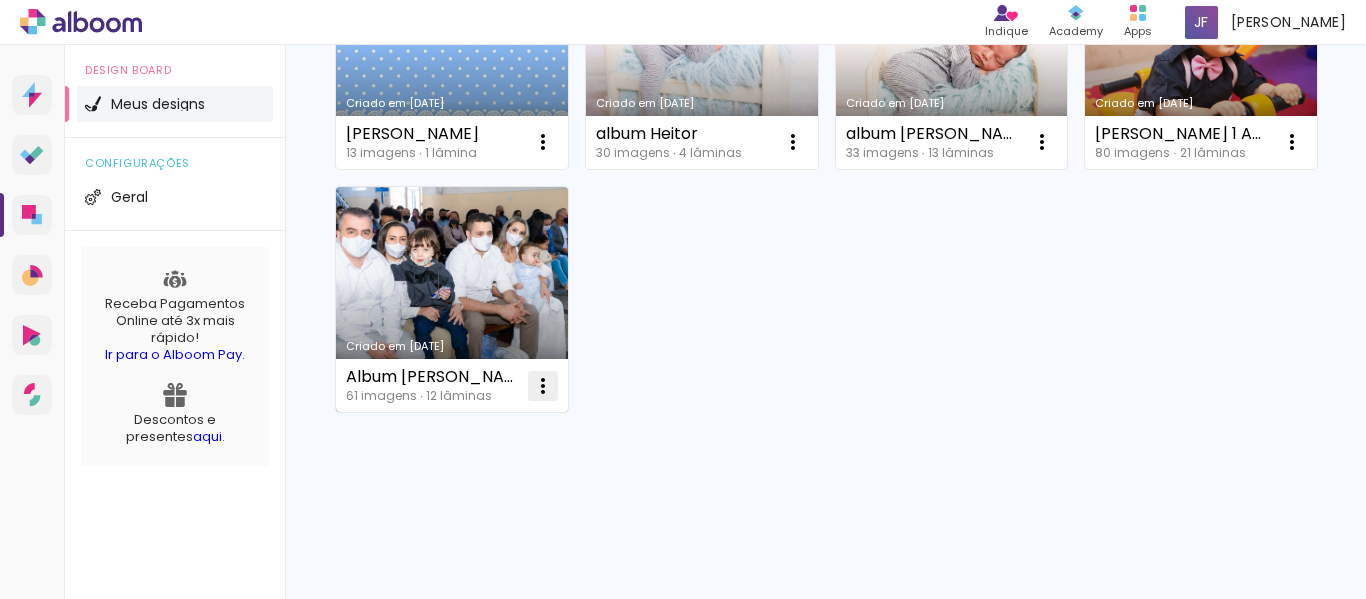 click at bounding box center [543, -14717] 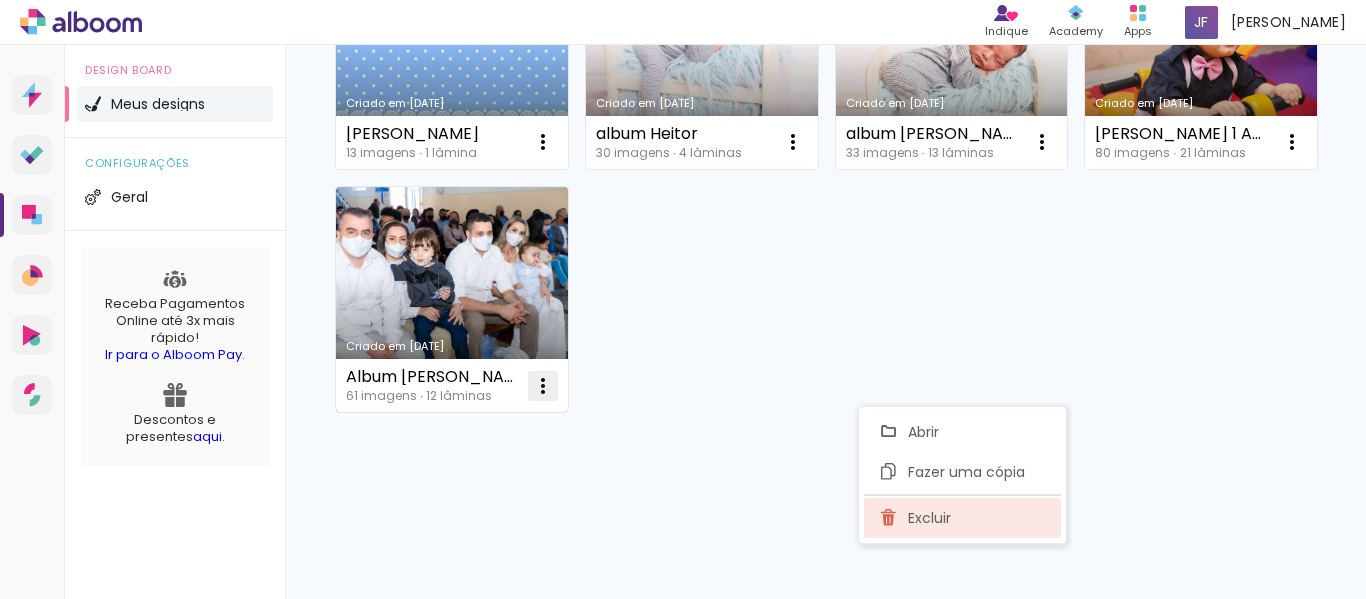 click on "Excluir" 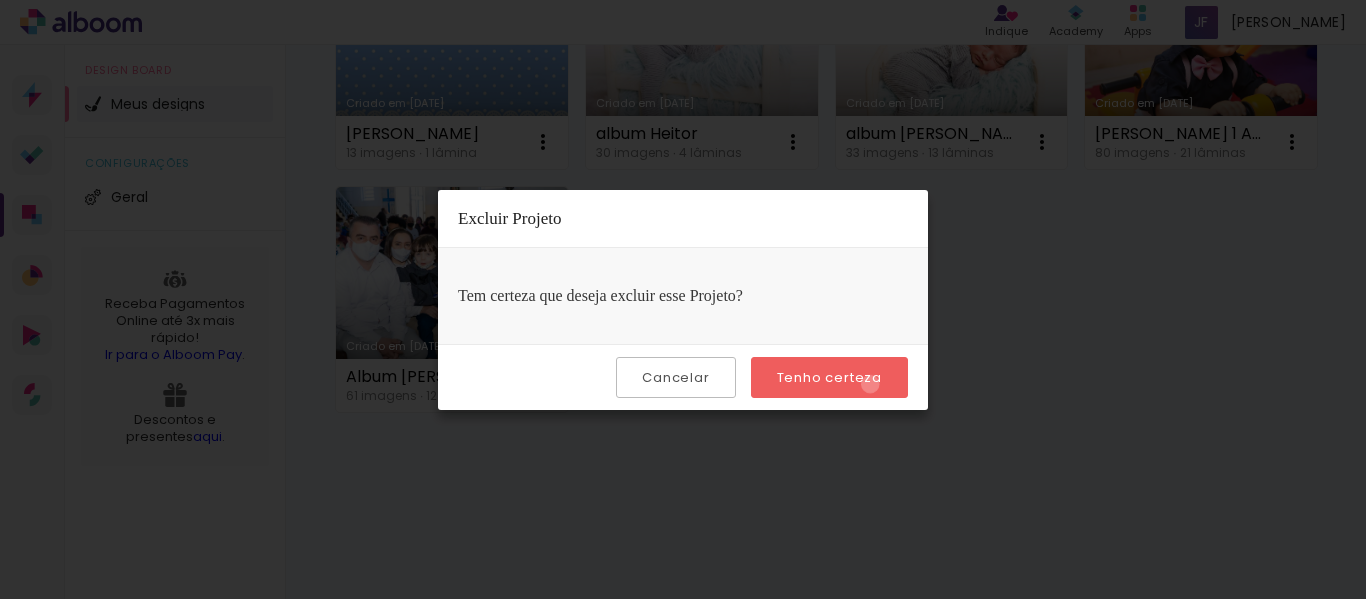 click on "Tenho certeza" at bounding box center [0, 0] 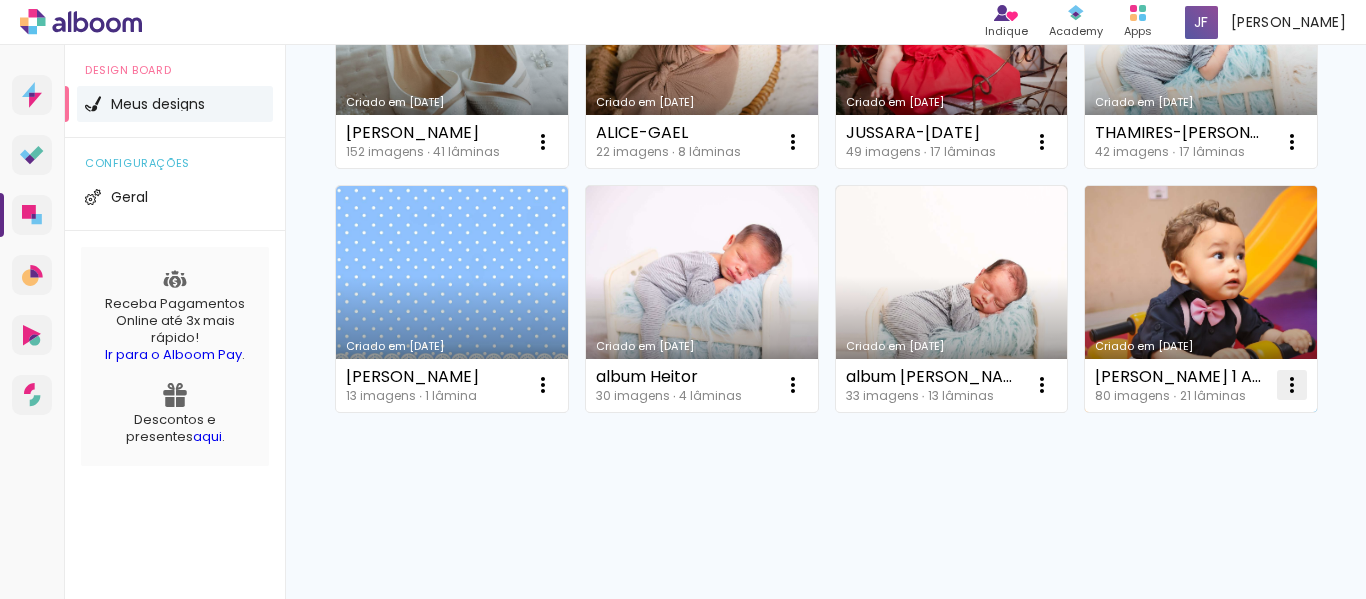 click at bounding box center [543, -14474] 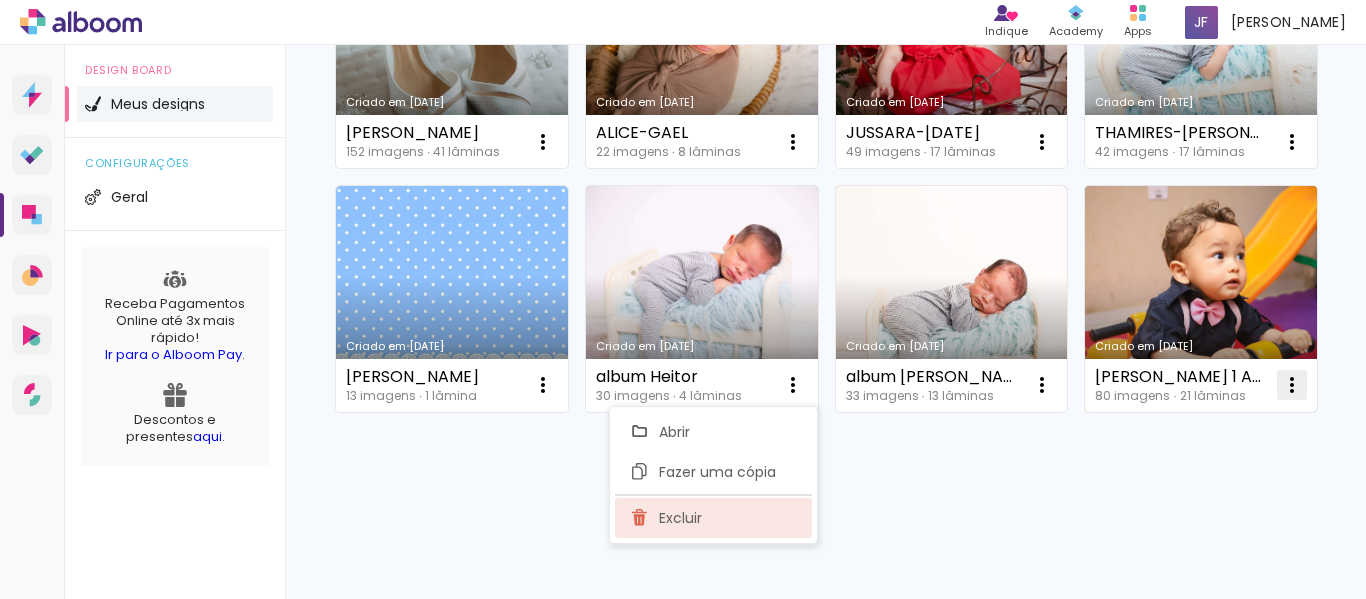 click on "Excluir" 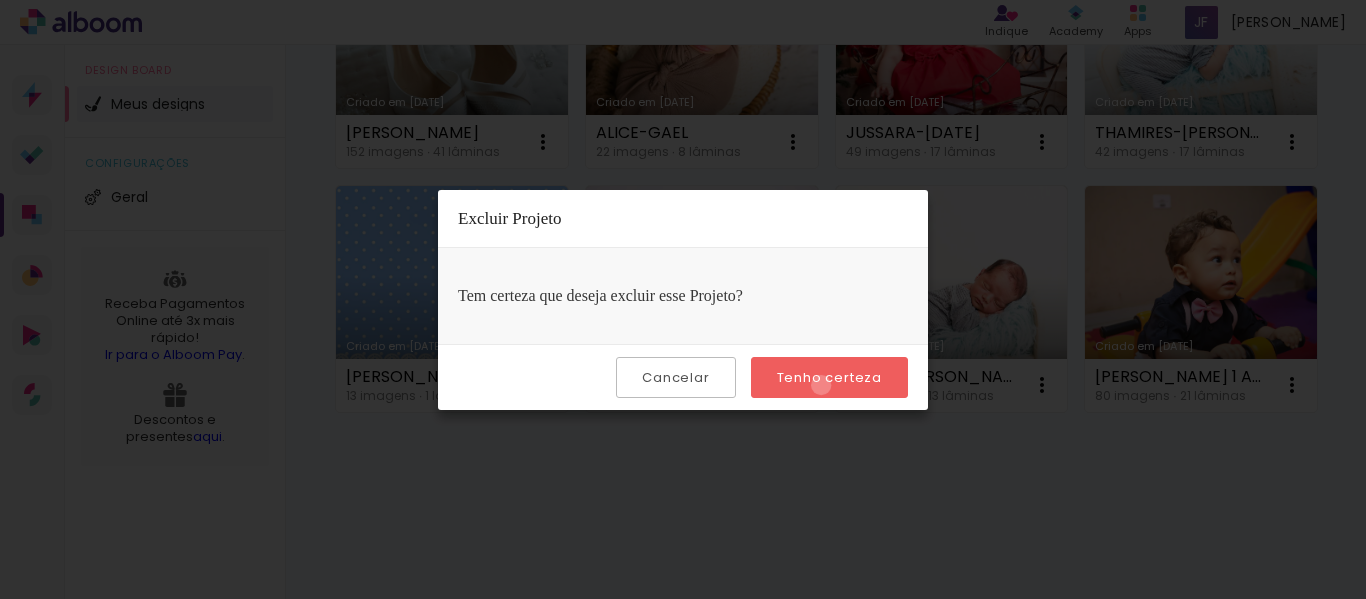 click on "Tenho certeza" at bounding box center [0, 0] 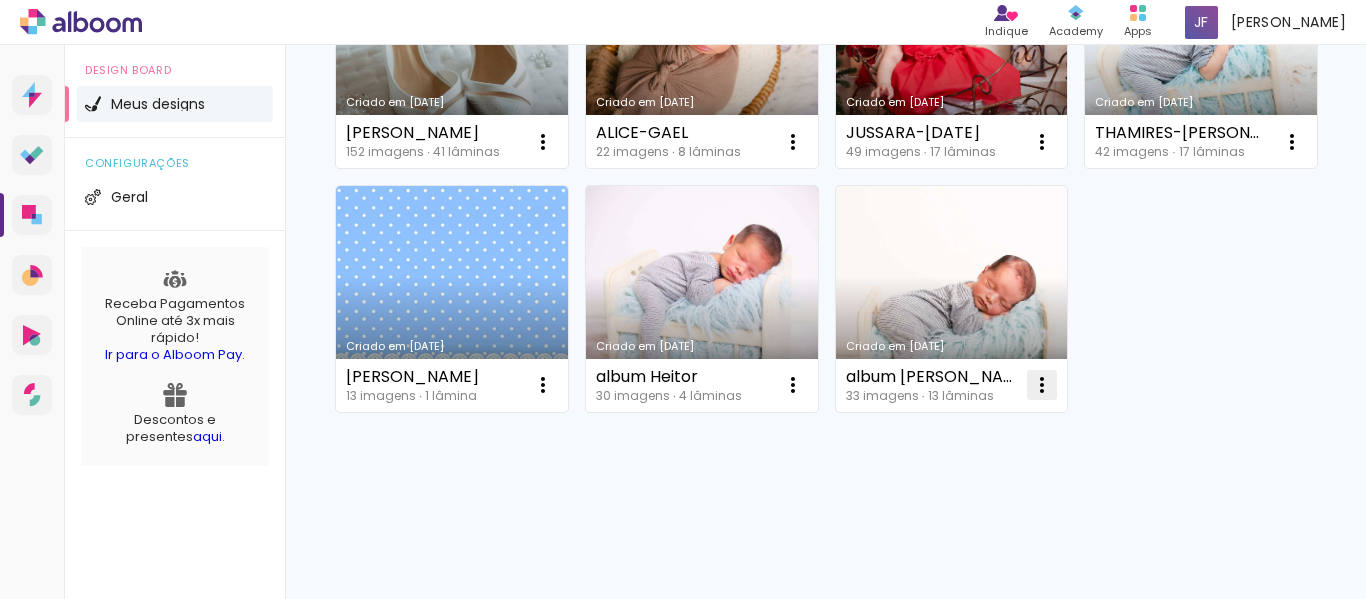 click at bounding box center (1042, 385) 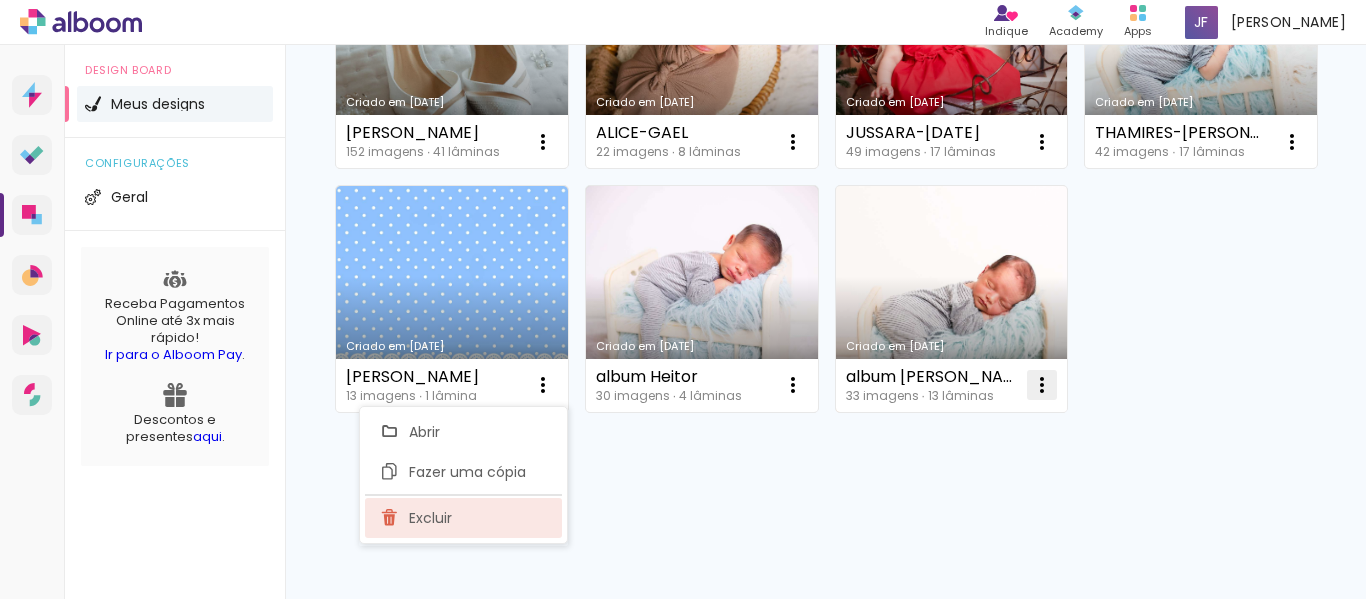 click on "Excluir" 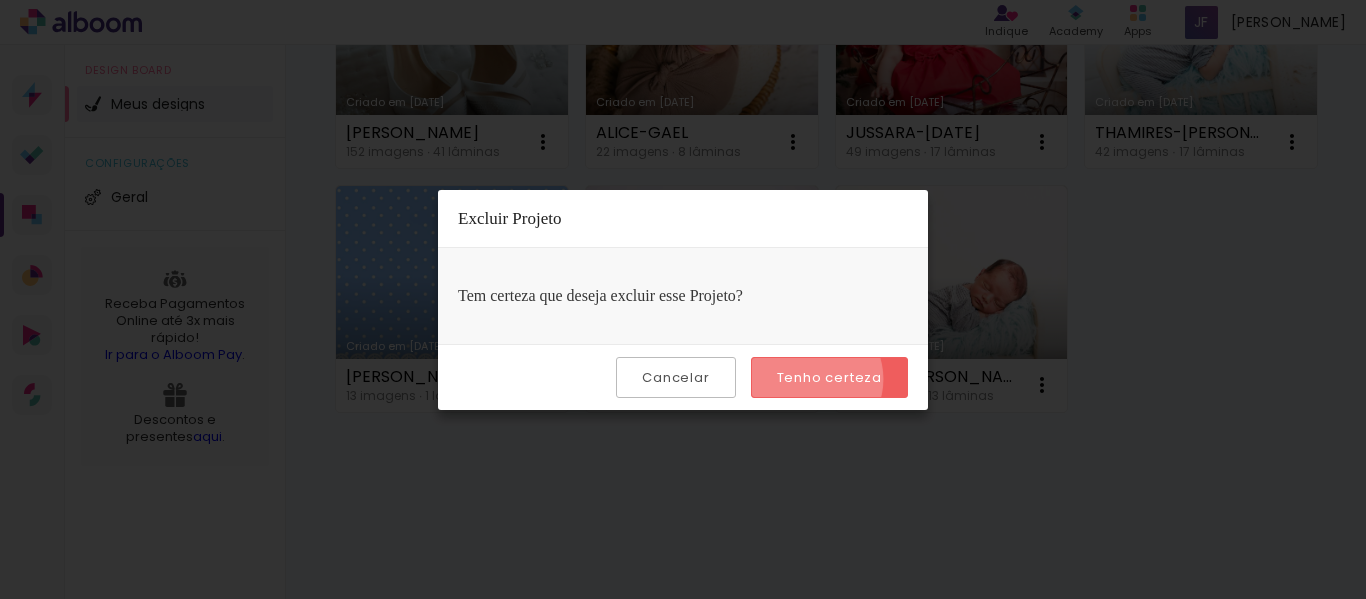 click on "Tenho certeza" at bounding box center [0, 0] 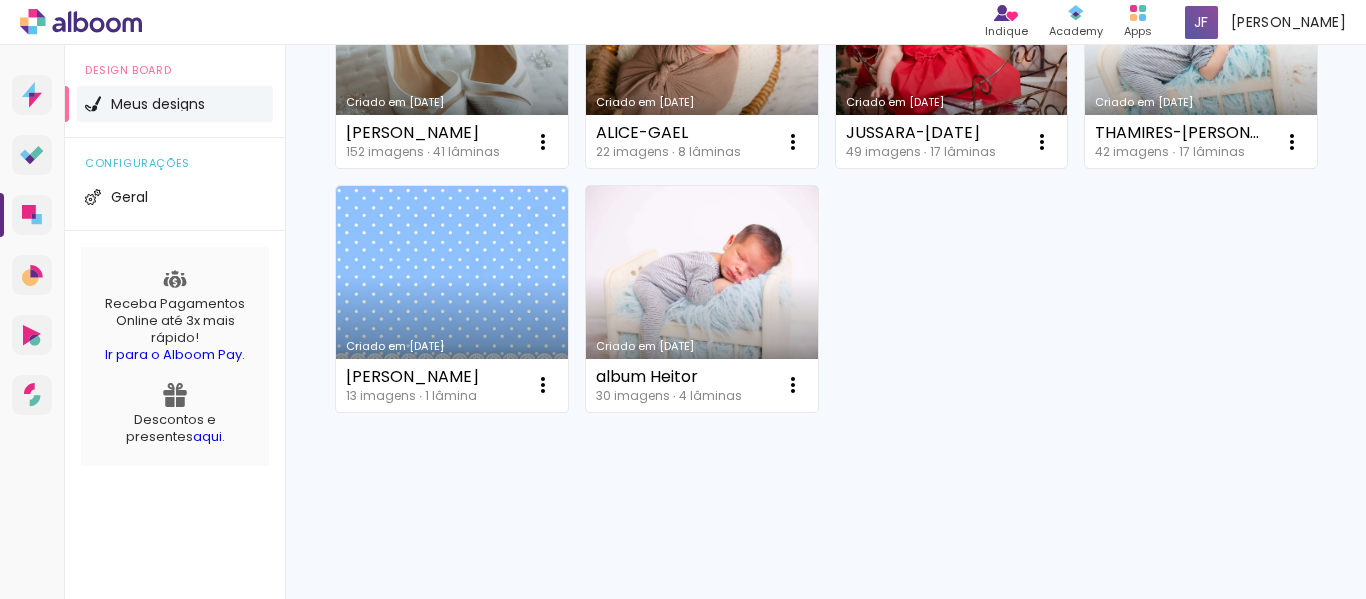 scroll, scrollTop: 19975, scrollLeft: 0, axis: vertical 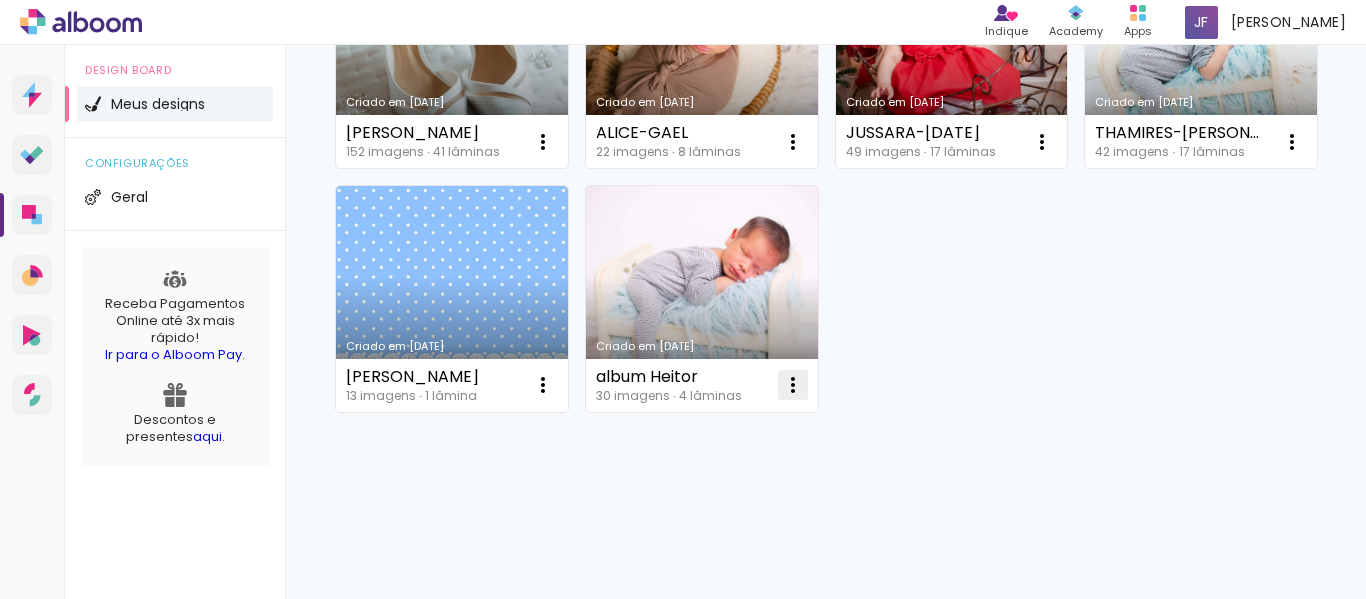 click at bounding box center (543, -14474) 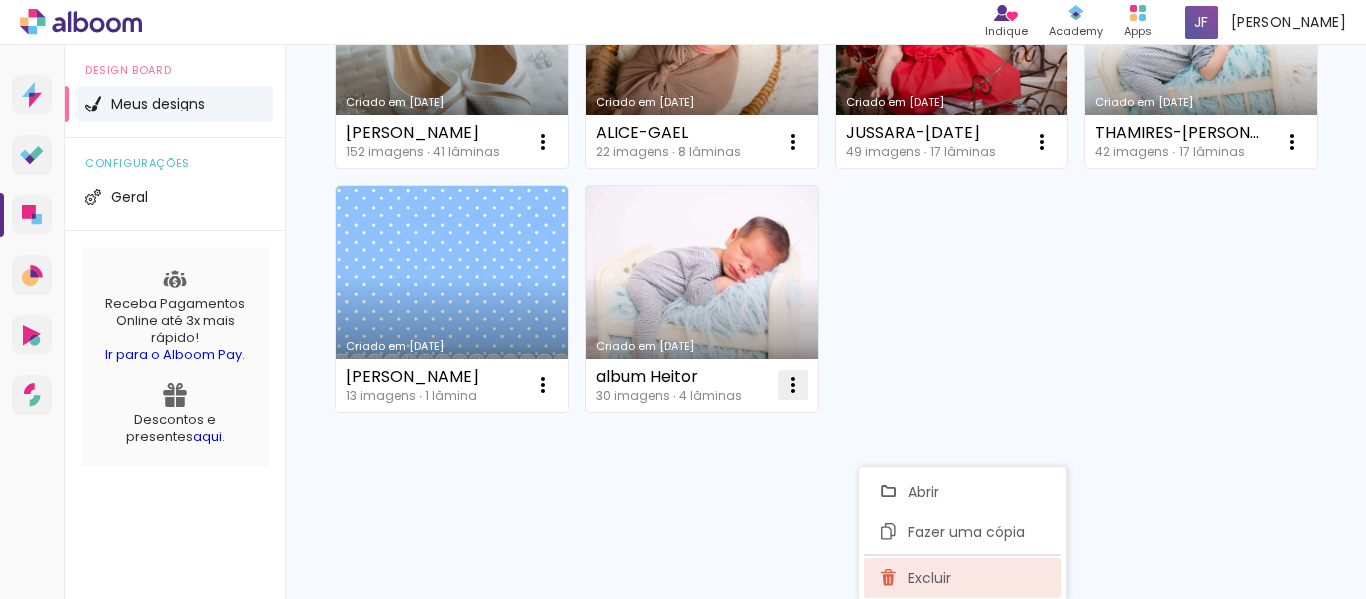 click on "Excluir" 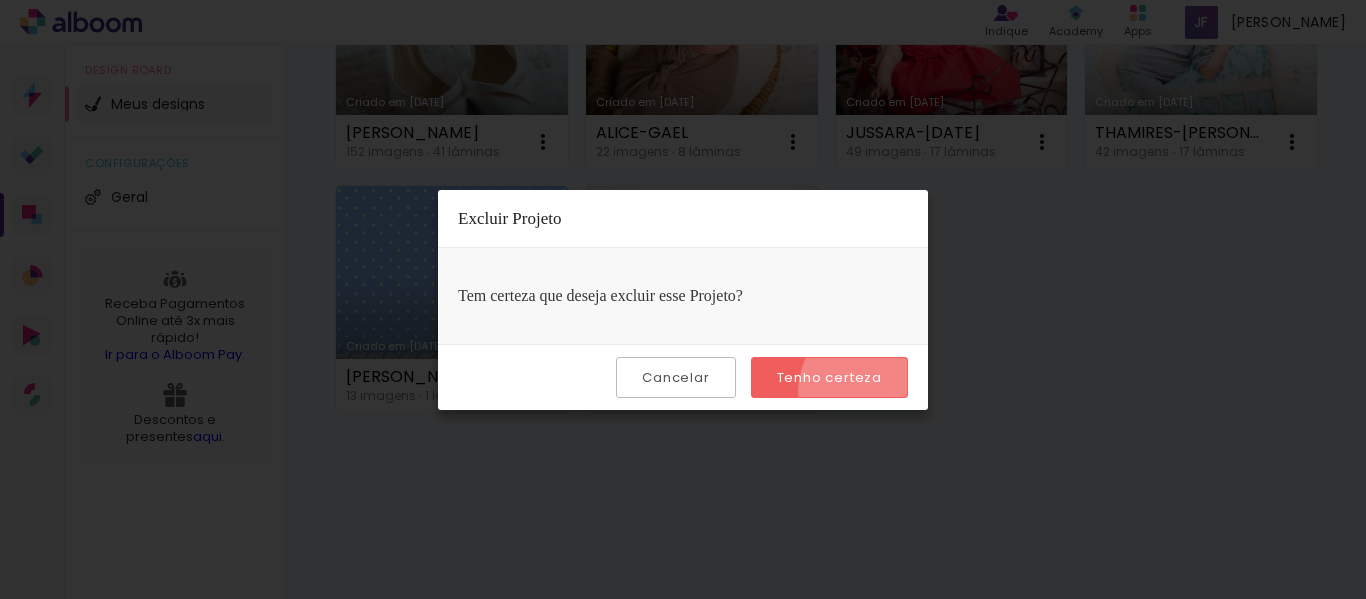 click on "Tenho certeza" at bounding box center (829, 377) 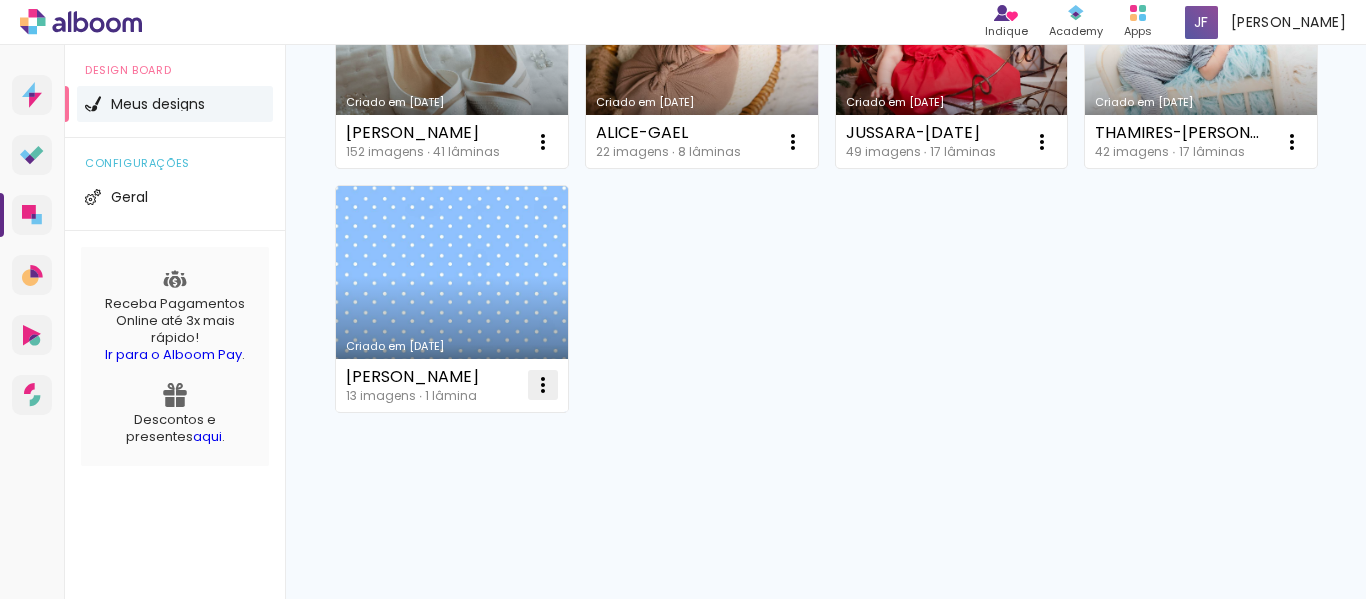 click at bounding box center (543, -14474) 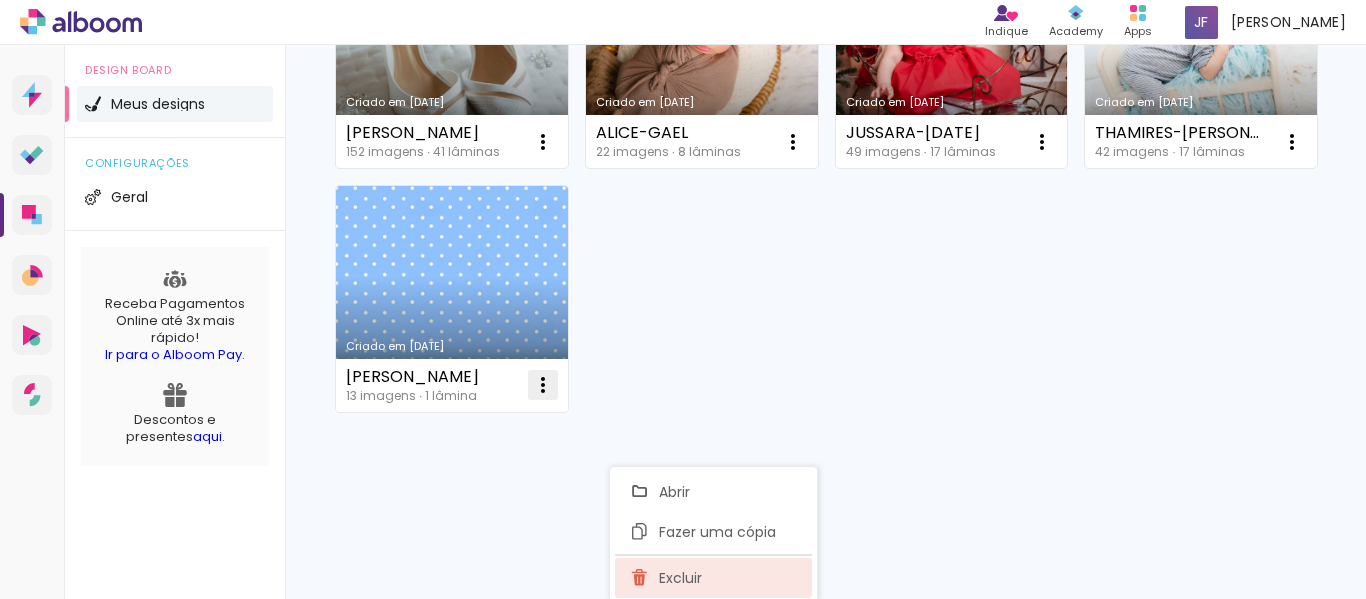 click on "Excluir" 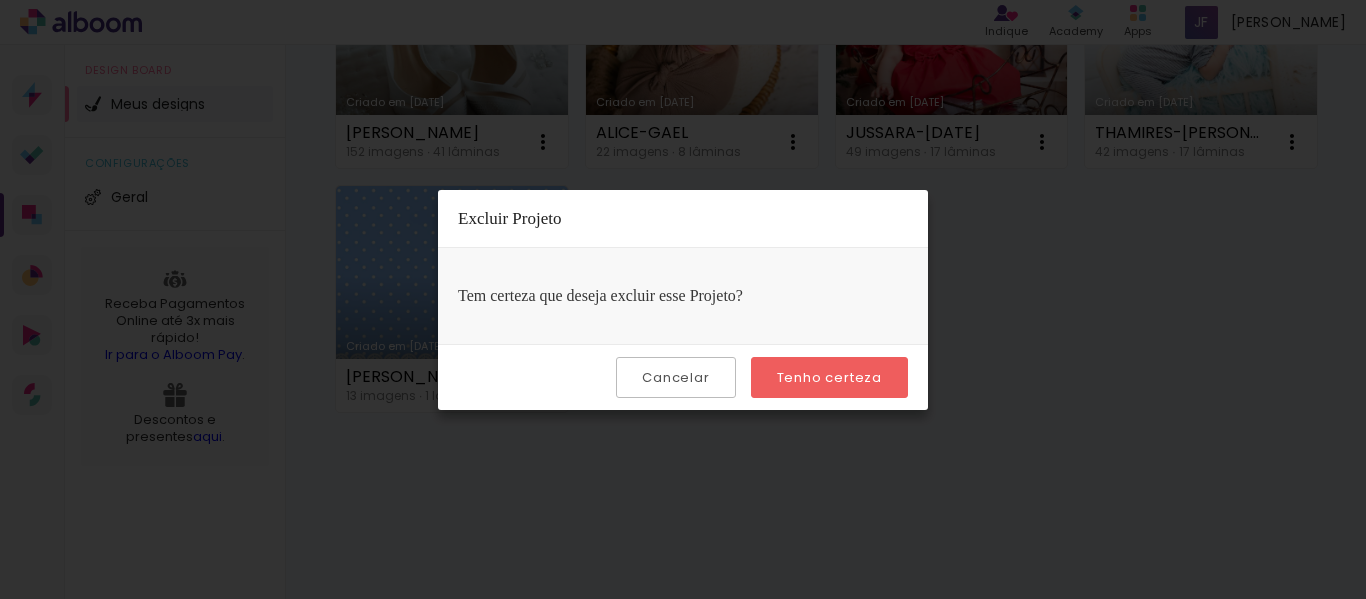 click on "Tenho certeza" at bounding box center (0, 0) 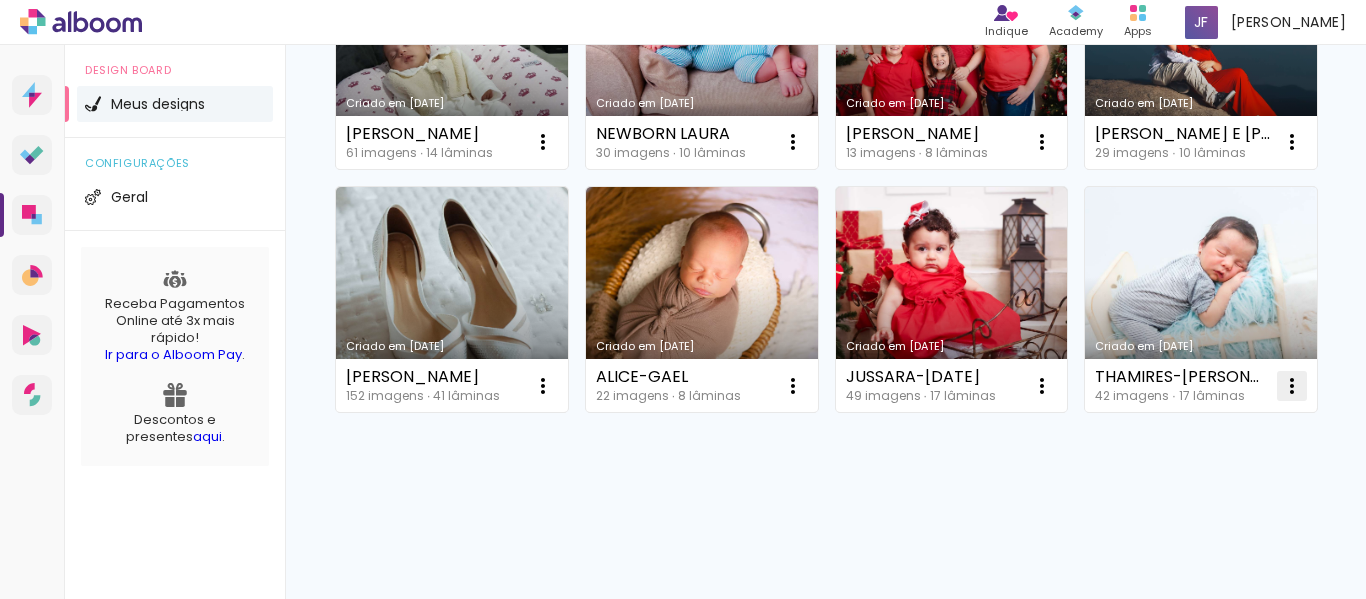 click at bounding box center [543, -14230] 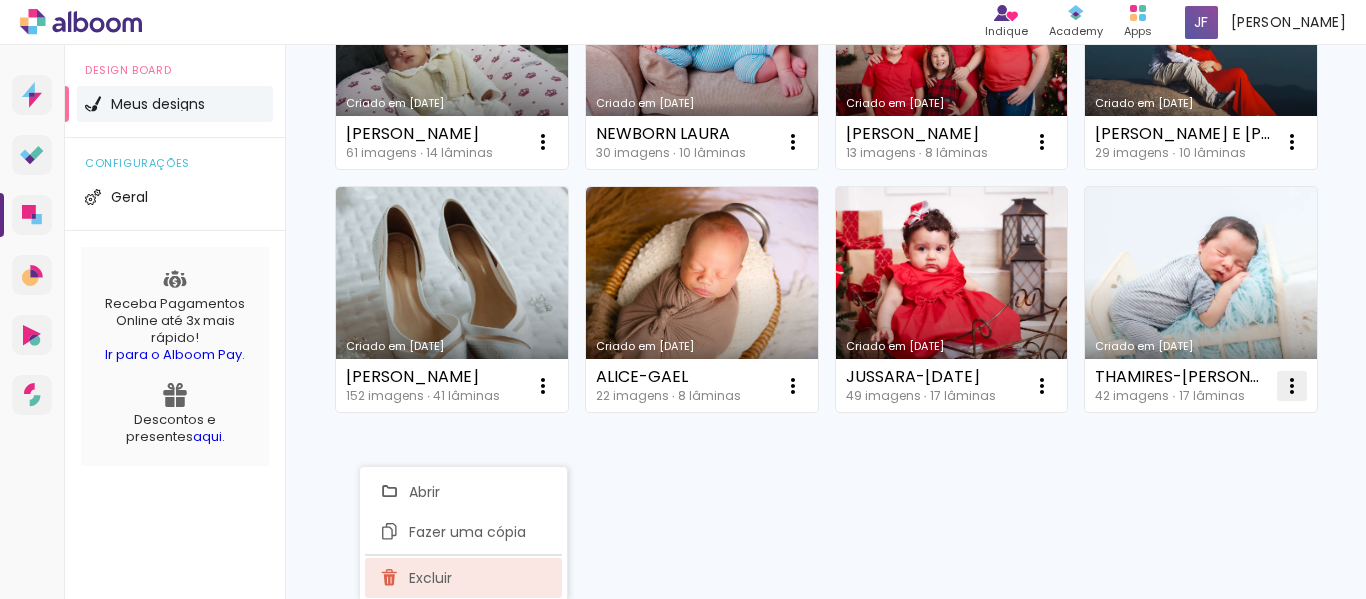 click on "Excluir" 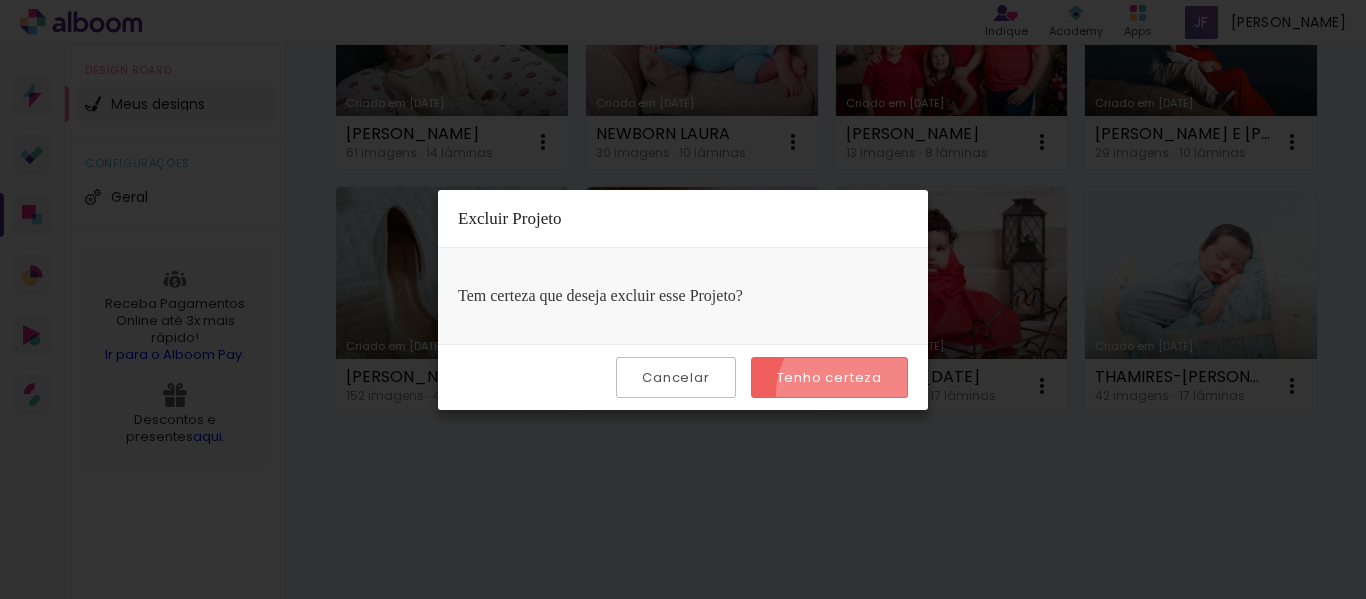 click on "Tenho certeza" at bounding box center [829, 377] 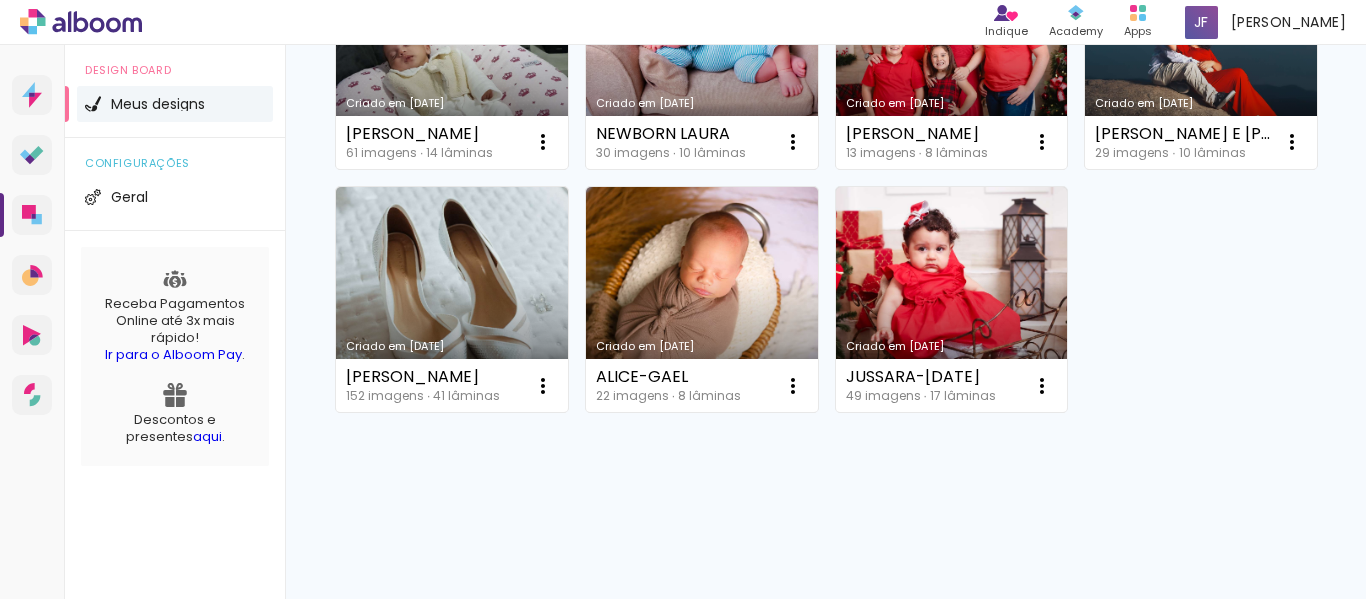 scroll, scrollTop: 19745, scrollLeft: 0, axis: vertical 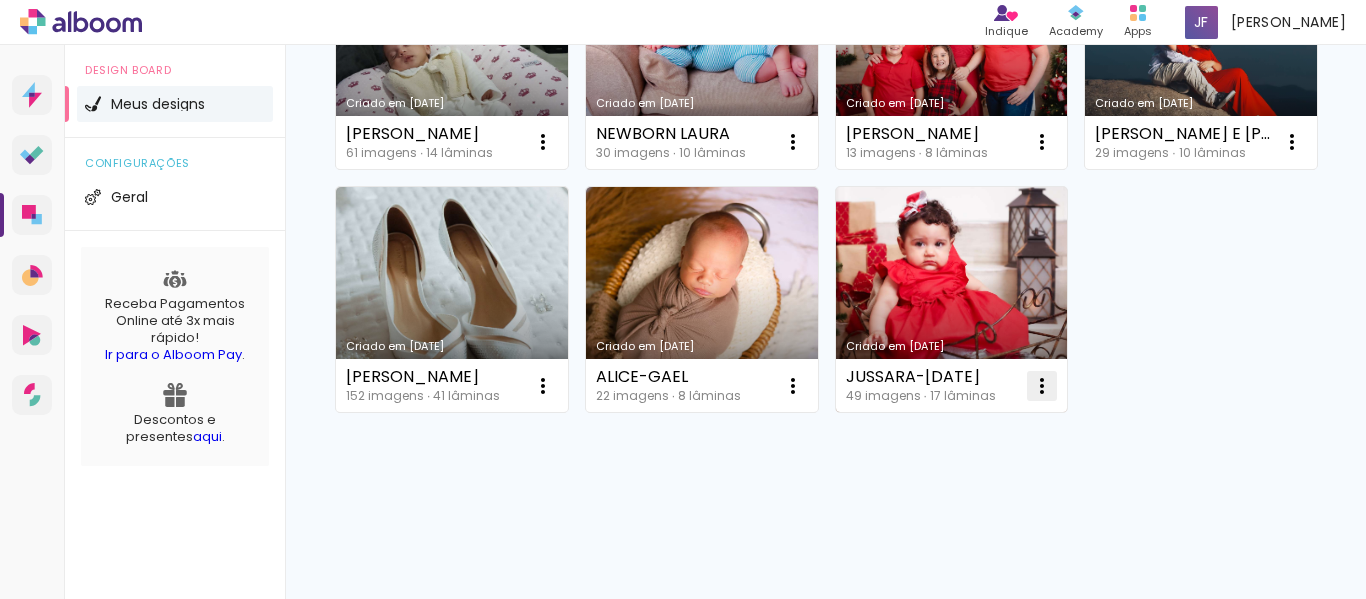 click at bounding box center [543, -14230] 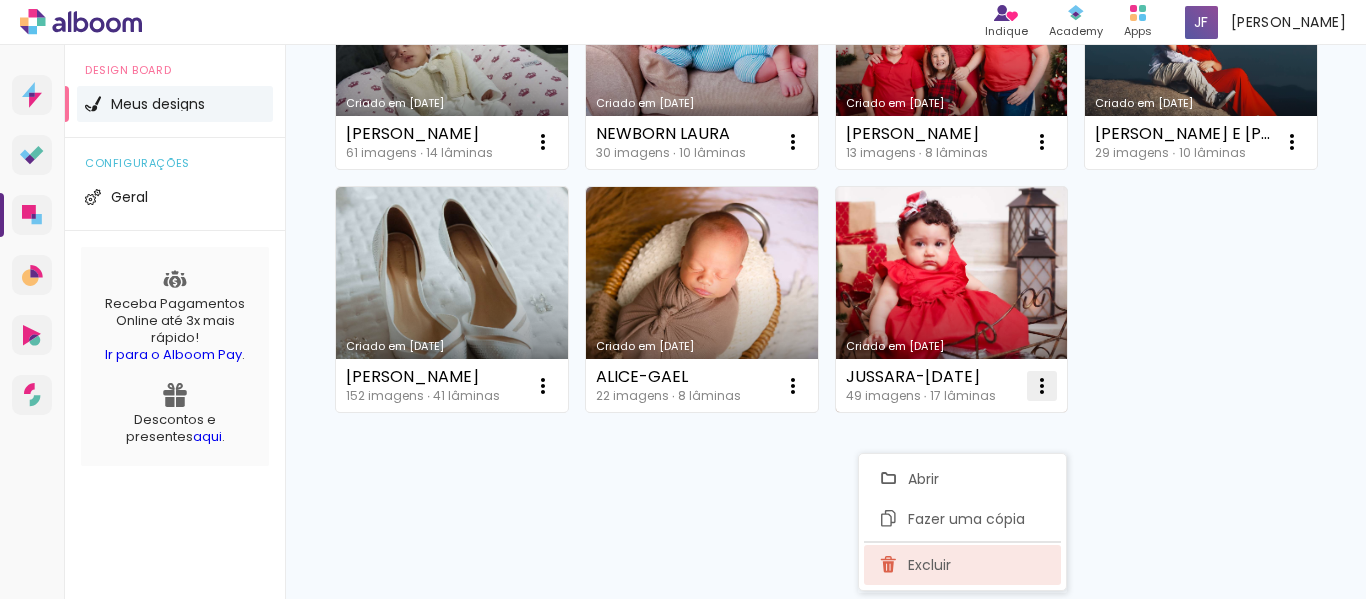 click on "Excluir" 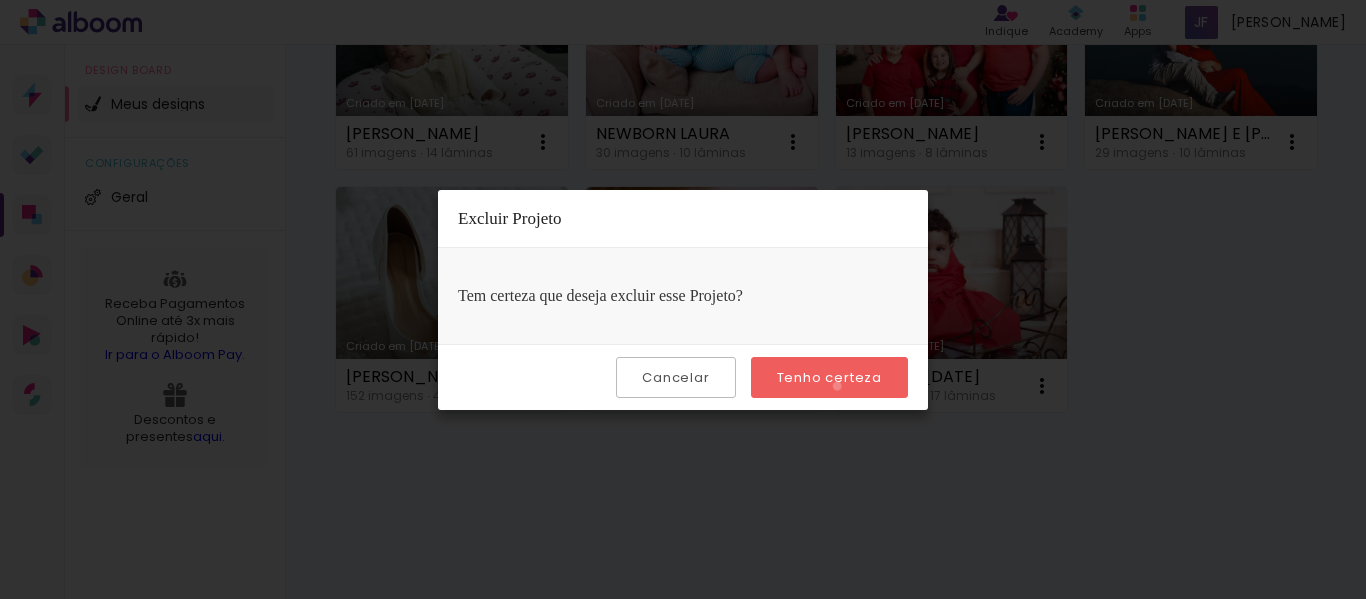 click on "Tenho certeza" at bounding box center (0, 0) 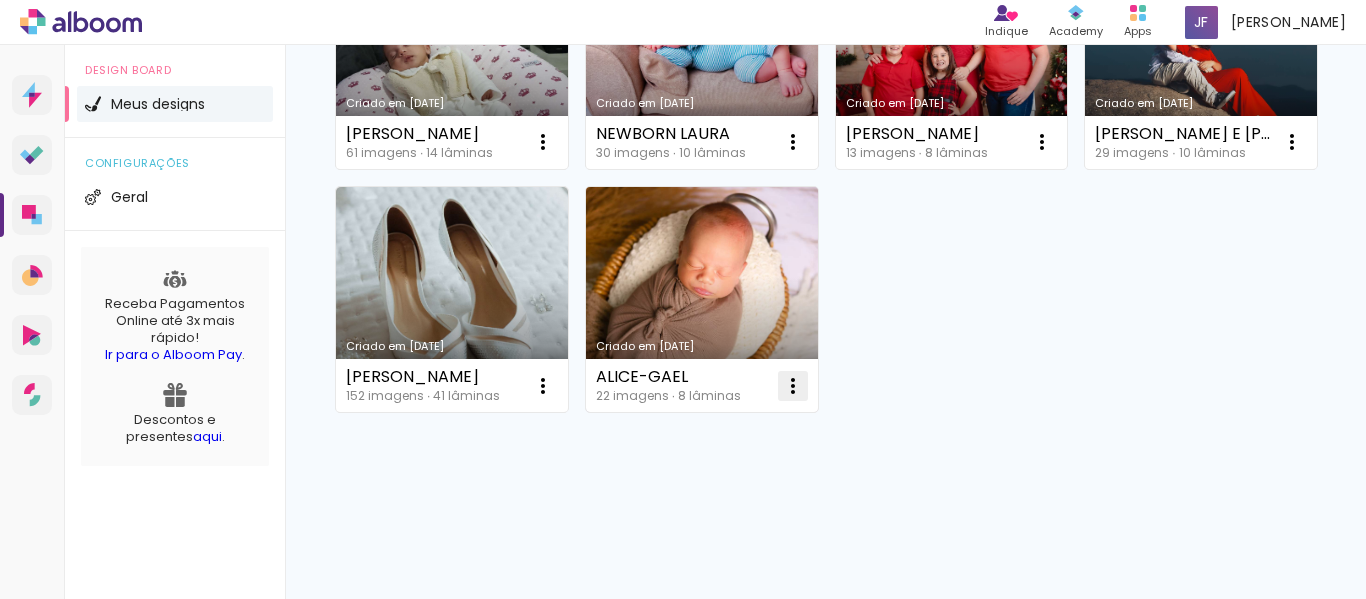 click at bounding box center [543, -14230] 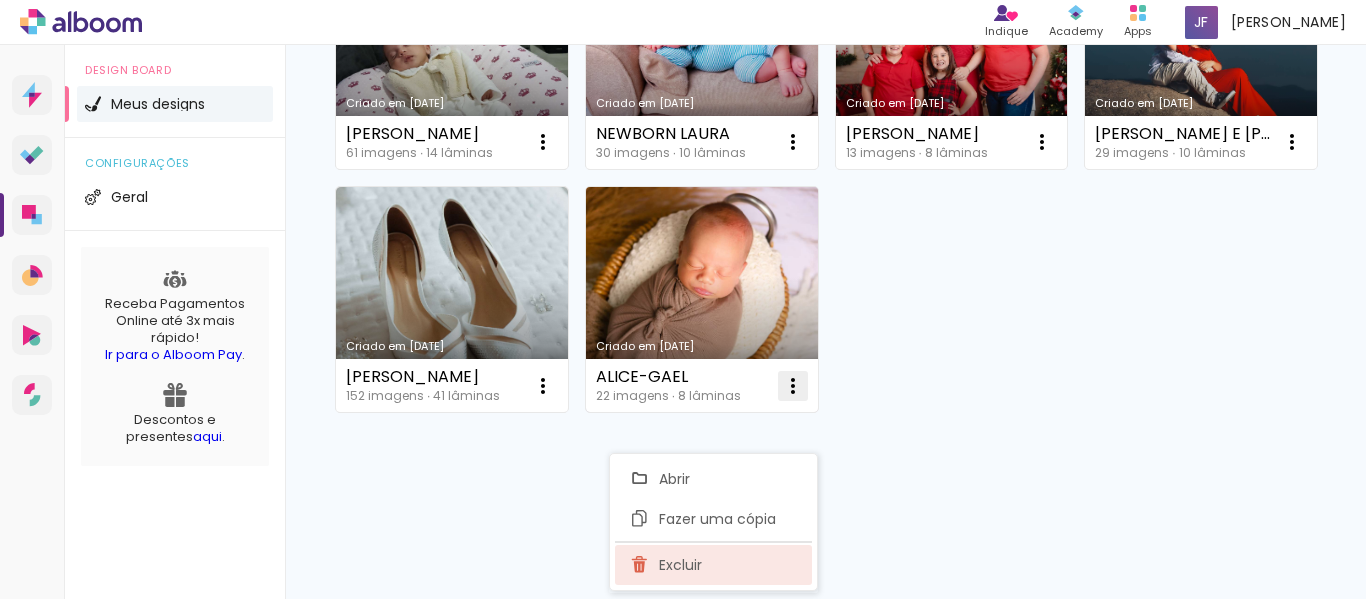 click on "Excluir" 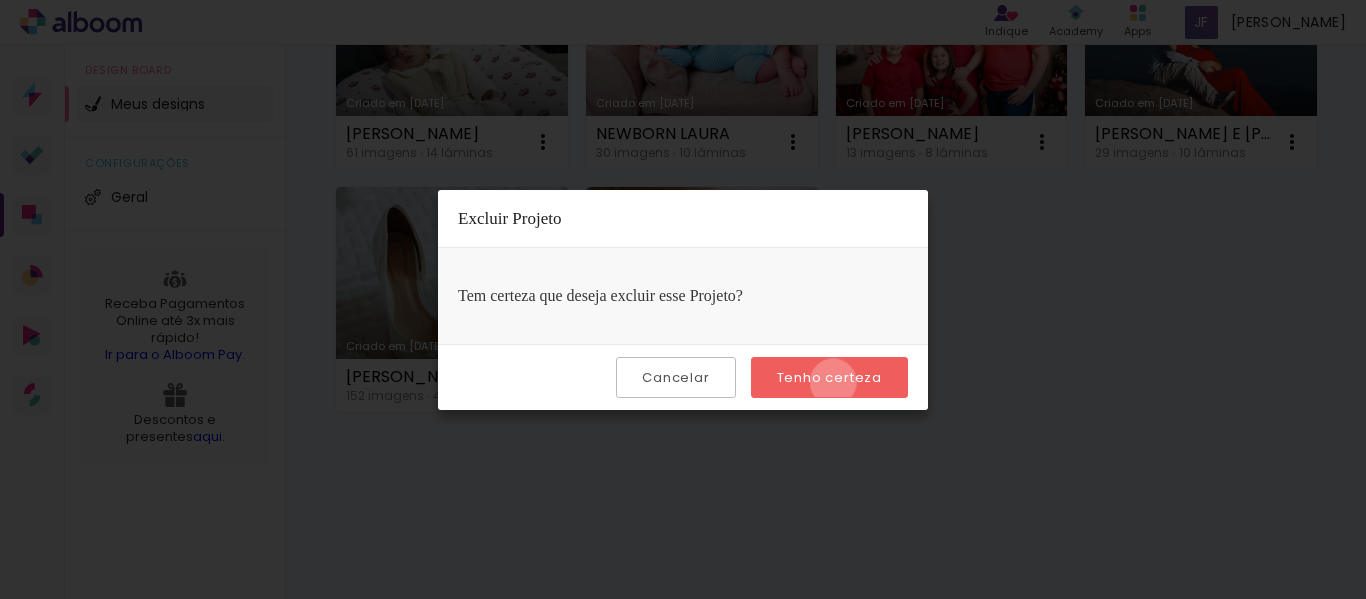 click on "Tenho certeza" at bounding box center (0, 0) 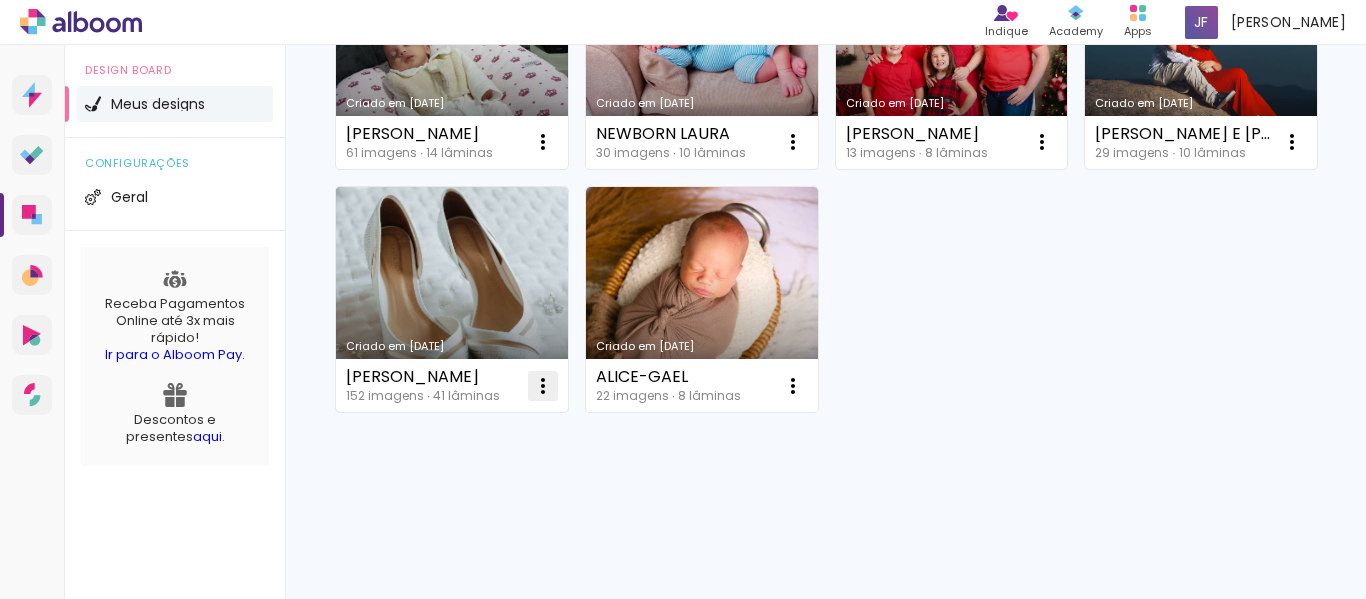 click at bounding box center [543, -14230] 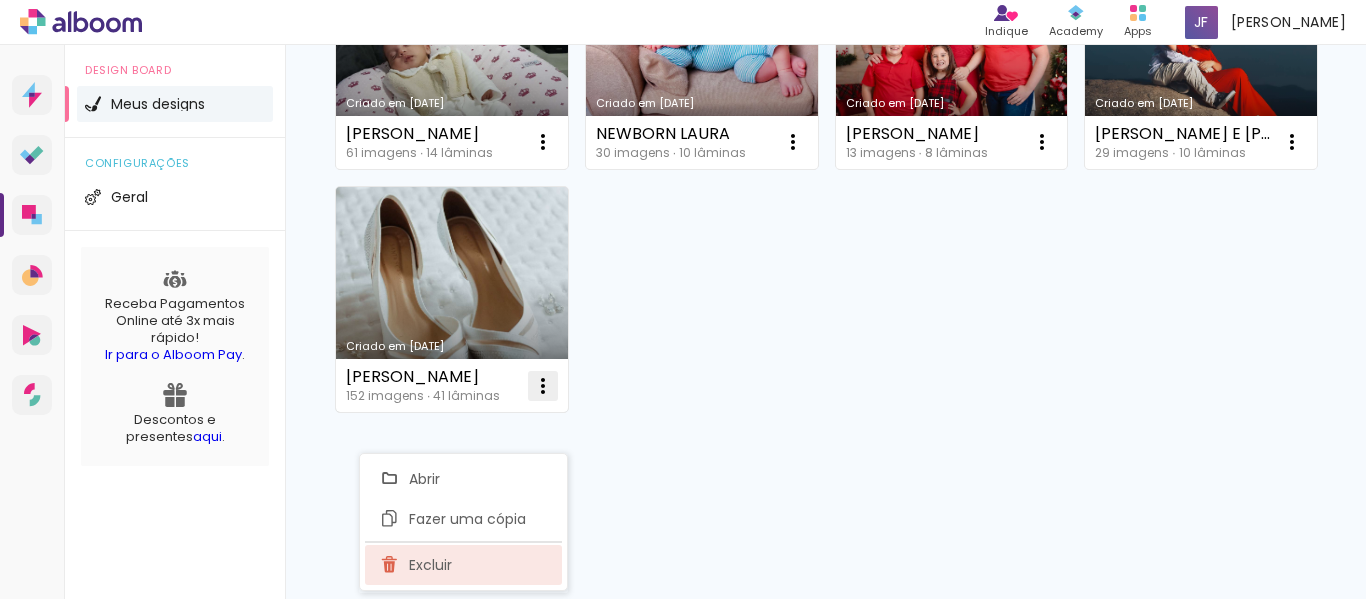 click on "Excluir" 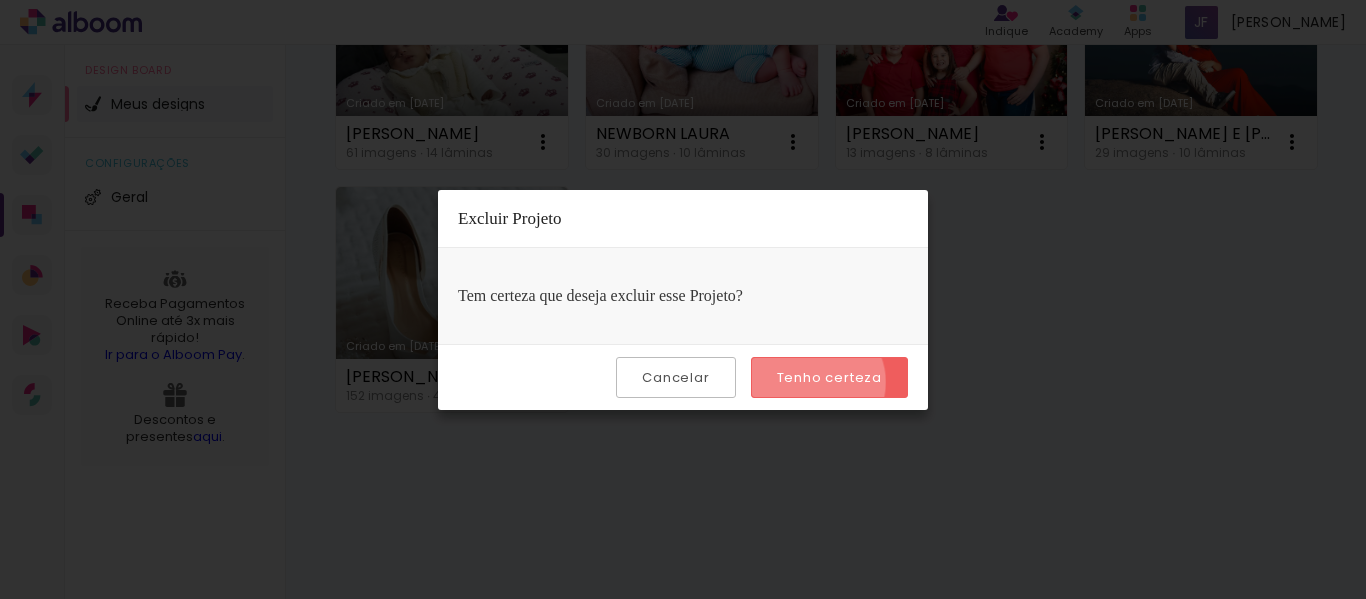click on "Tenho certeza" at bounding box center (0, 0) 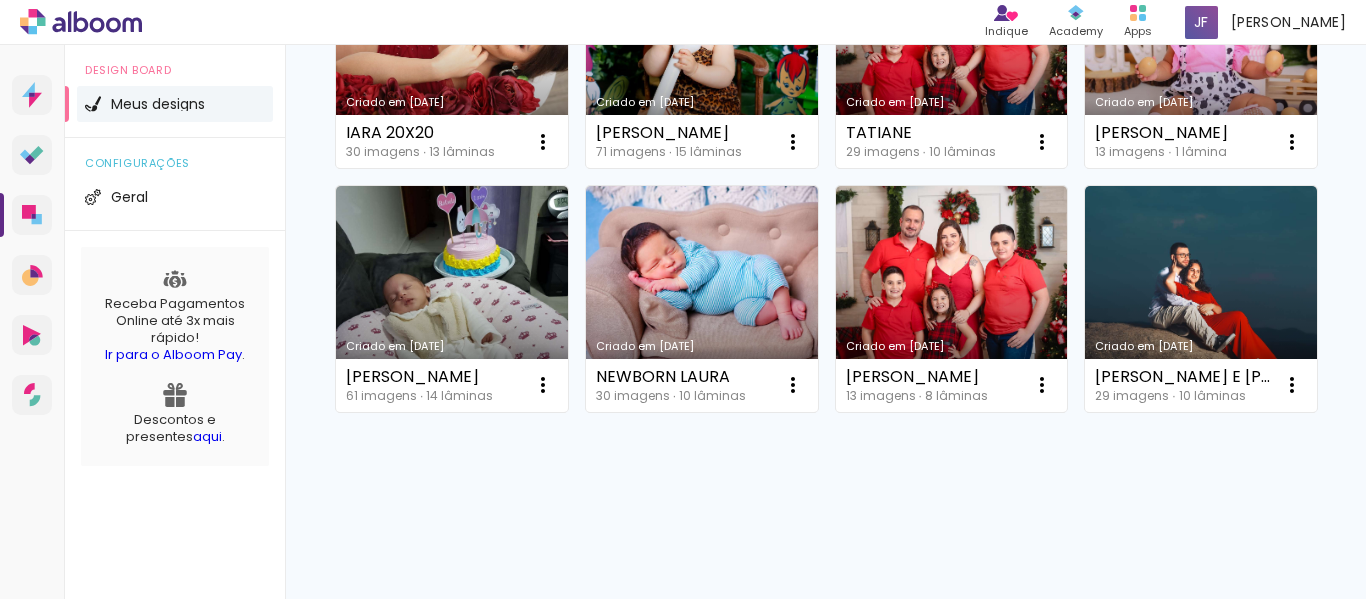 scroll, scrollTop: 19549, scrollLeft: 0, axis: vertical 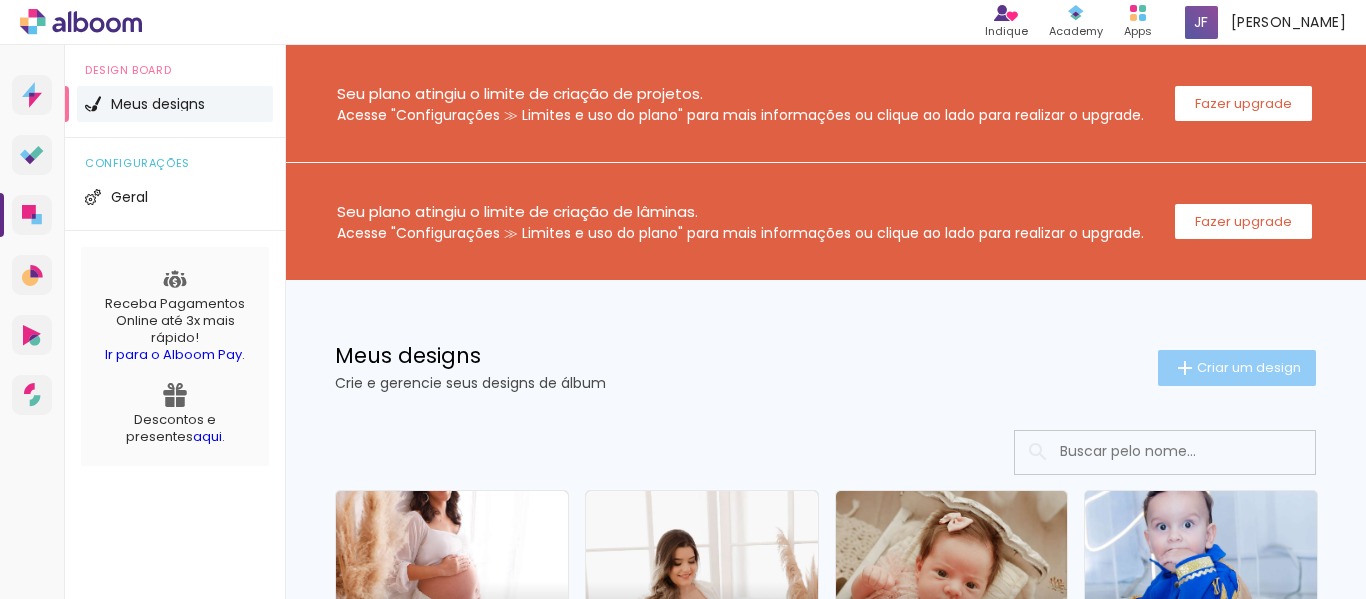 click 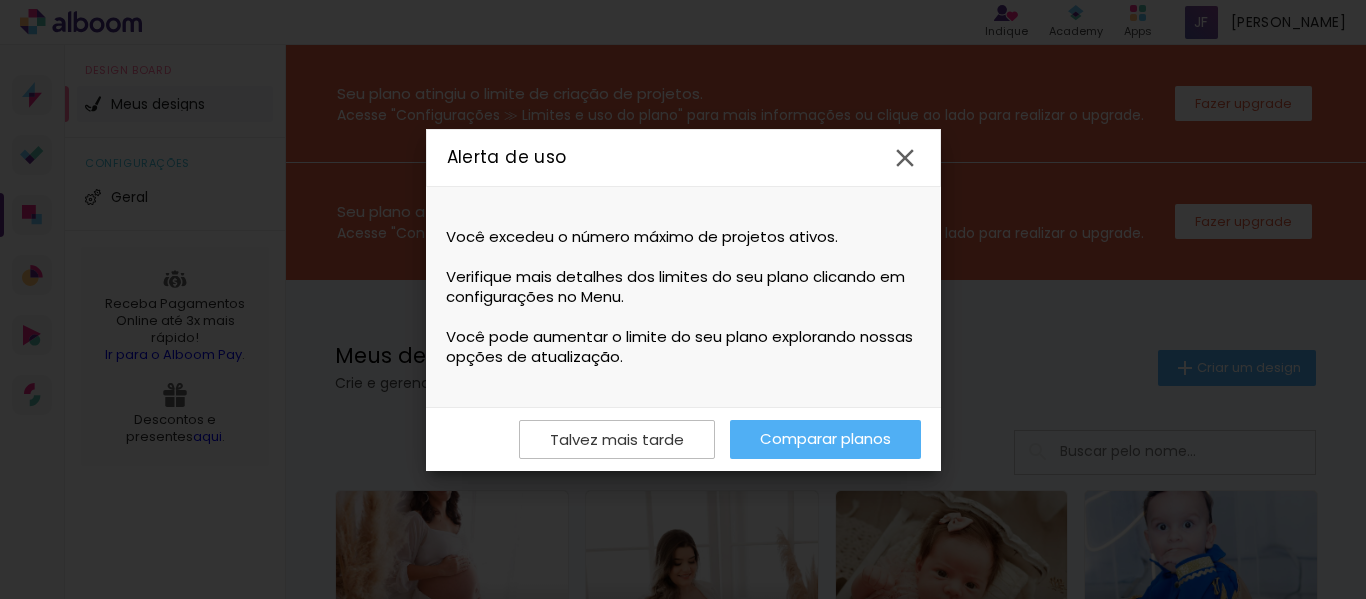 click on "Comparar planos" at bounding box center (825, 439) 